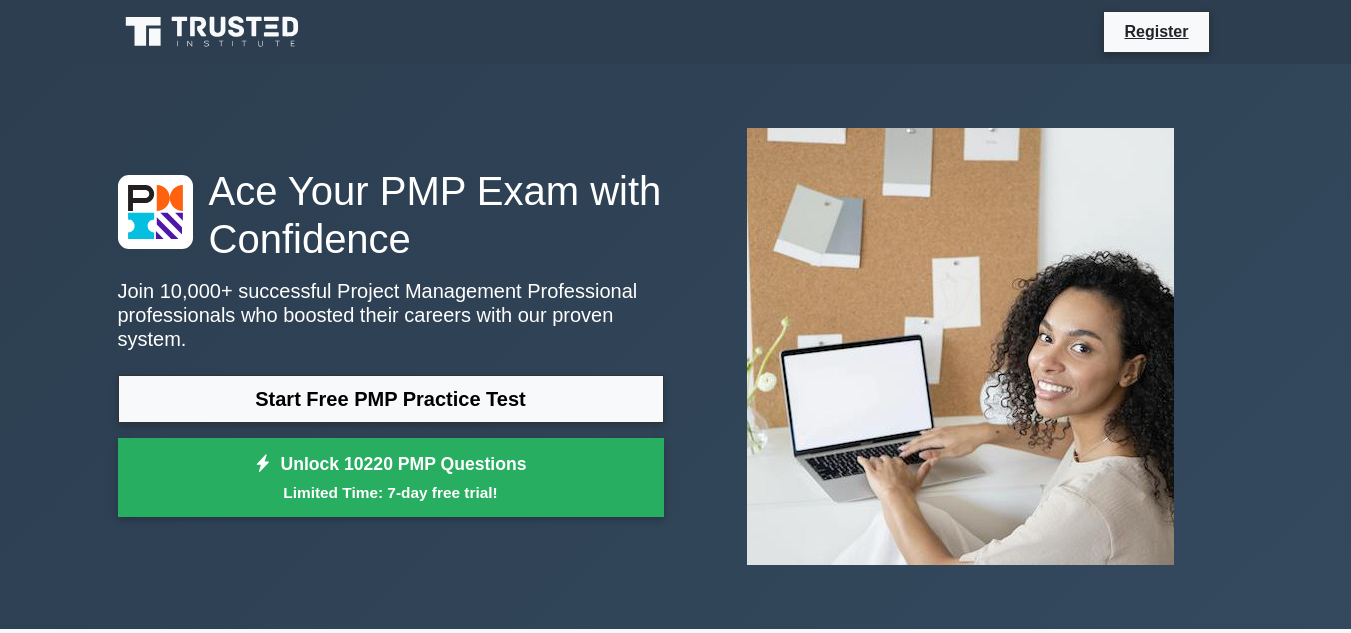 scroll, scrollTop: 0, scrollLeft: 0, axis: both 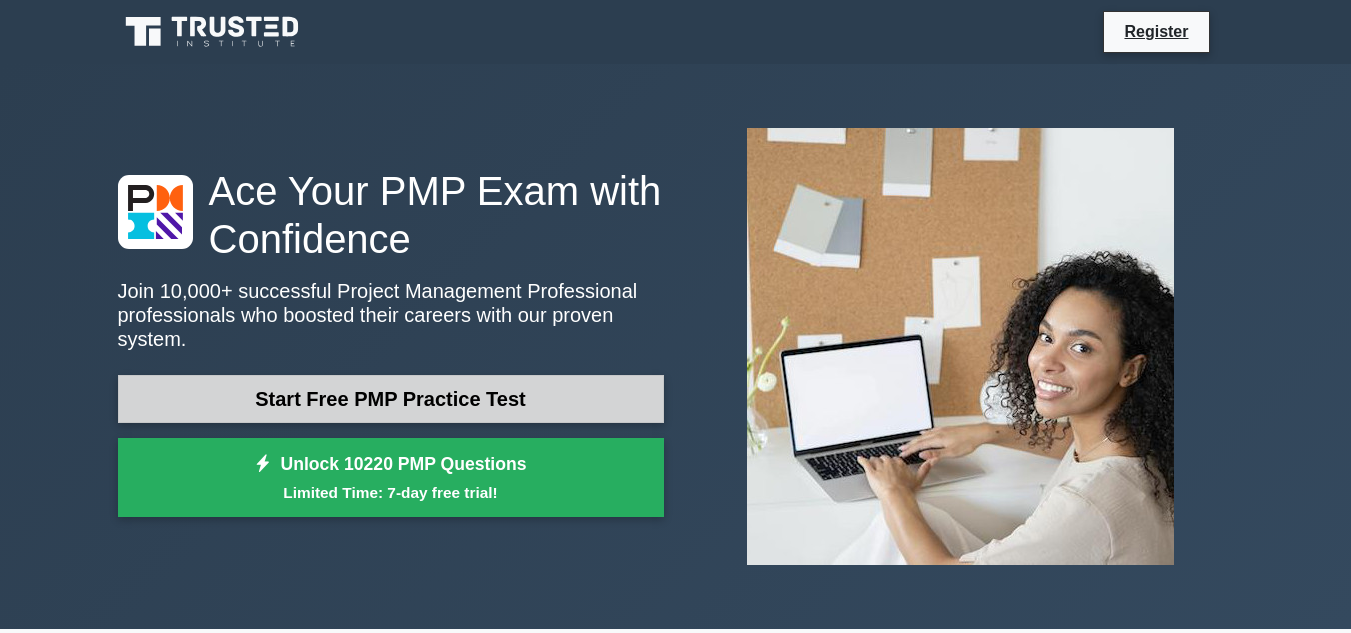 click on "Start Free PMP Practice Test" at bounding box center (391, 399) 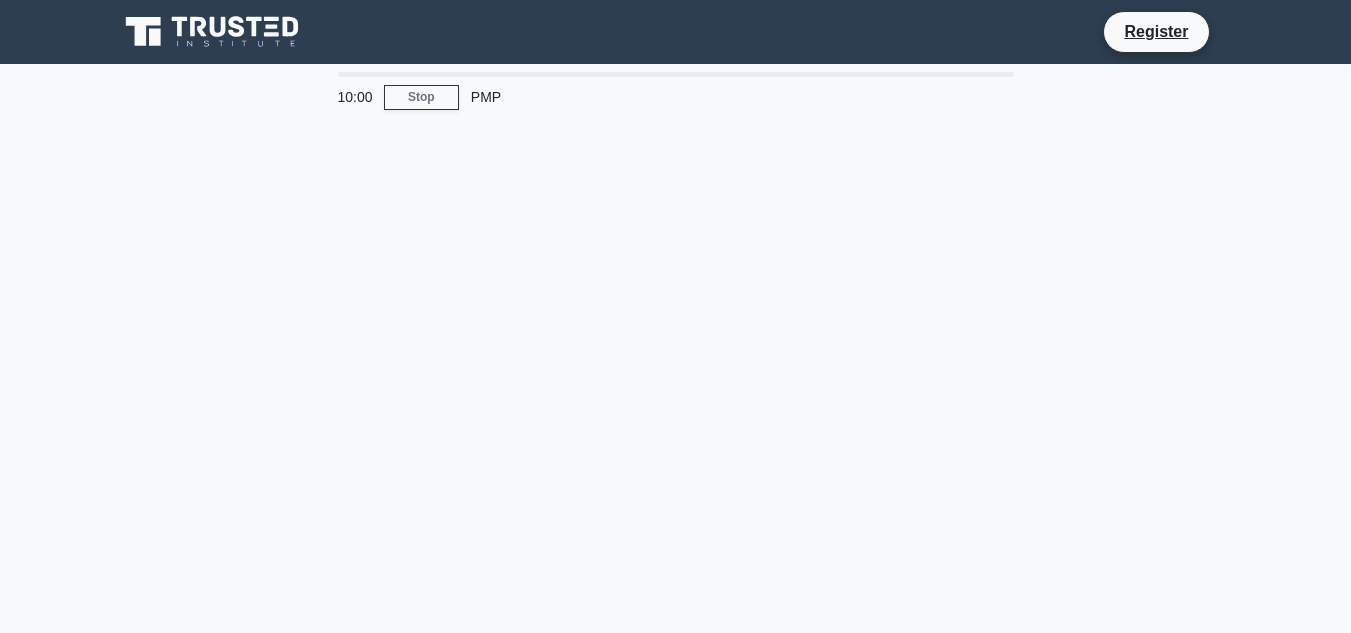 scroll, scrollTop: 0, scrollLeft: 0, axis: both 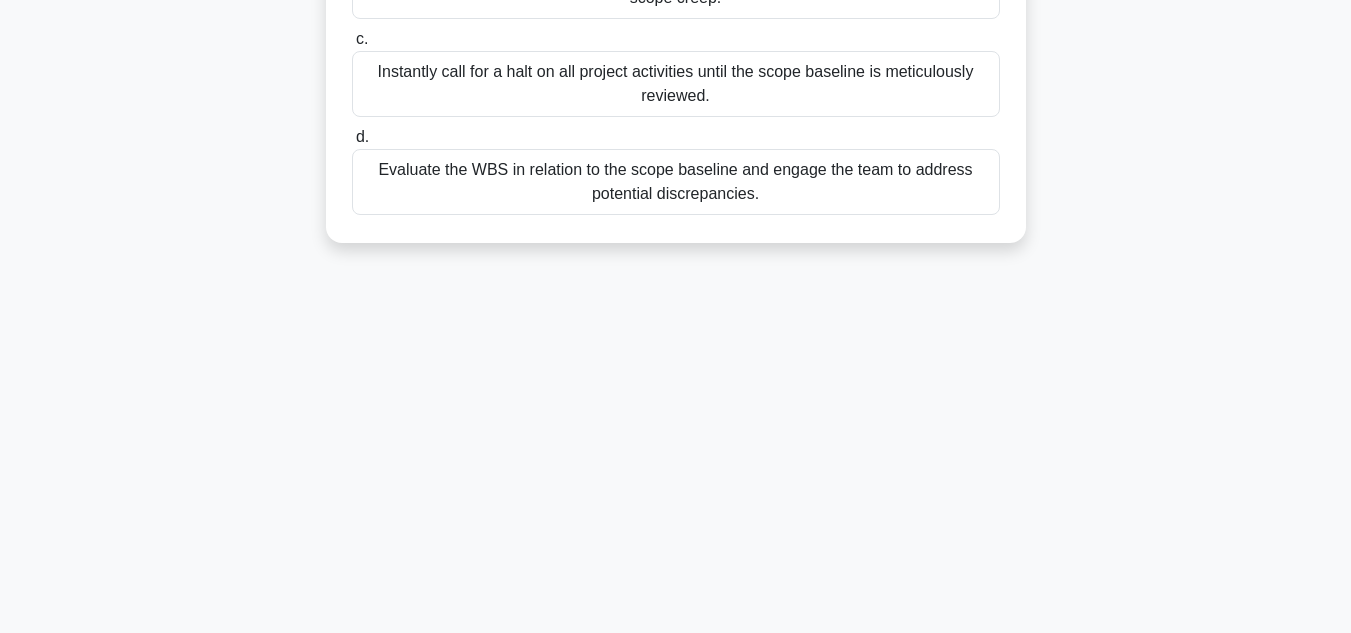 drag, startPoint x: 374, startPoint y: 168, endPoint x: 987, endPoint y: 220, distance: 615.2016 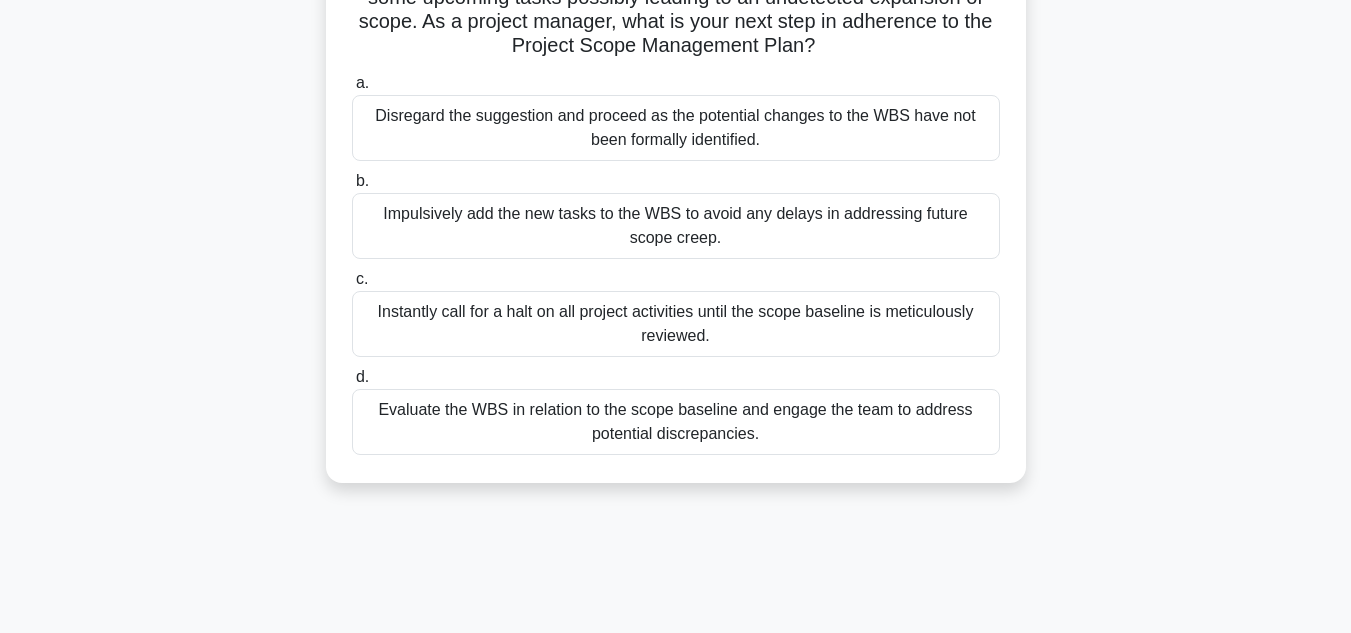 scroll, scrollTop: 147, scrollLeft: 0, axis: vertical 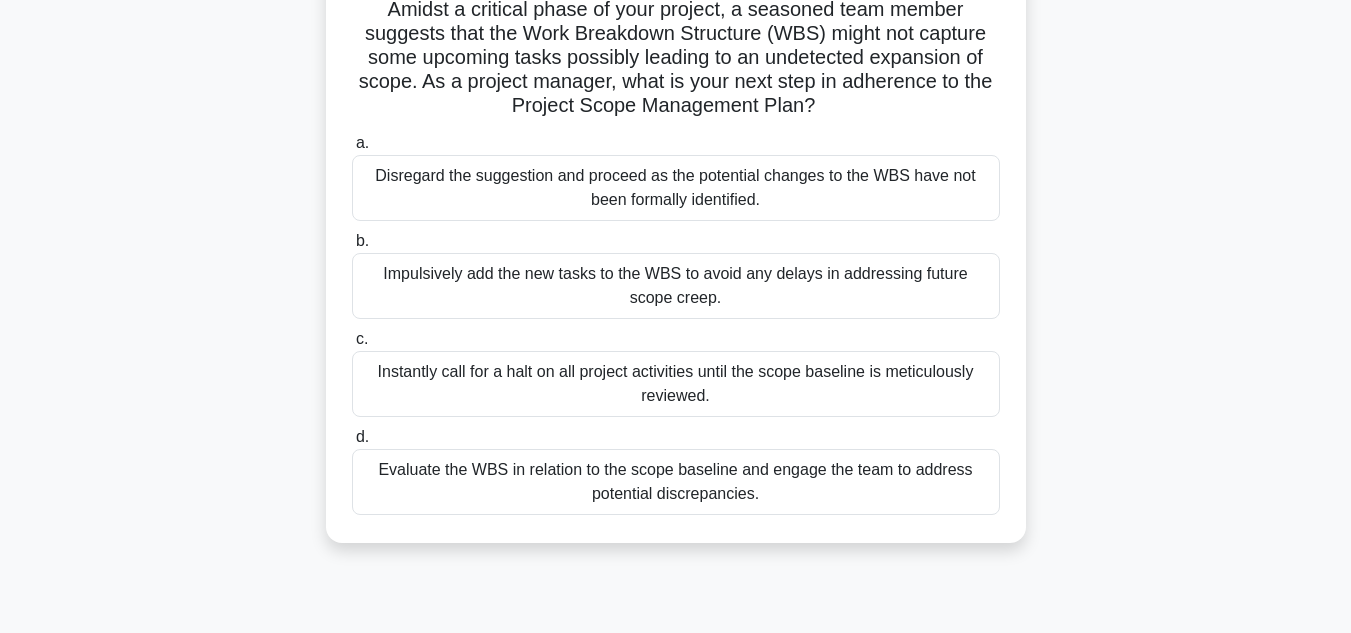 drag, startPoint x: 690, startPoint y: 190, endPoint x: 529, endPoint y: 163, distance: 163.24828 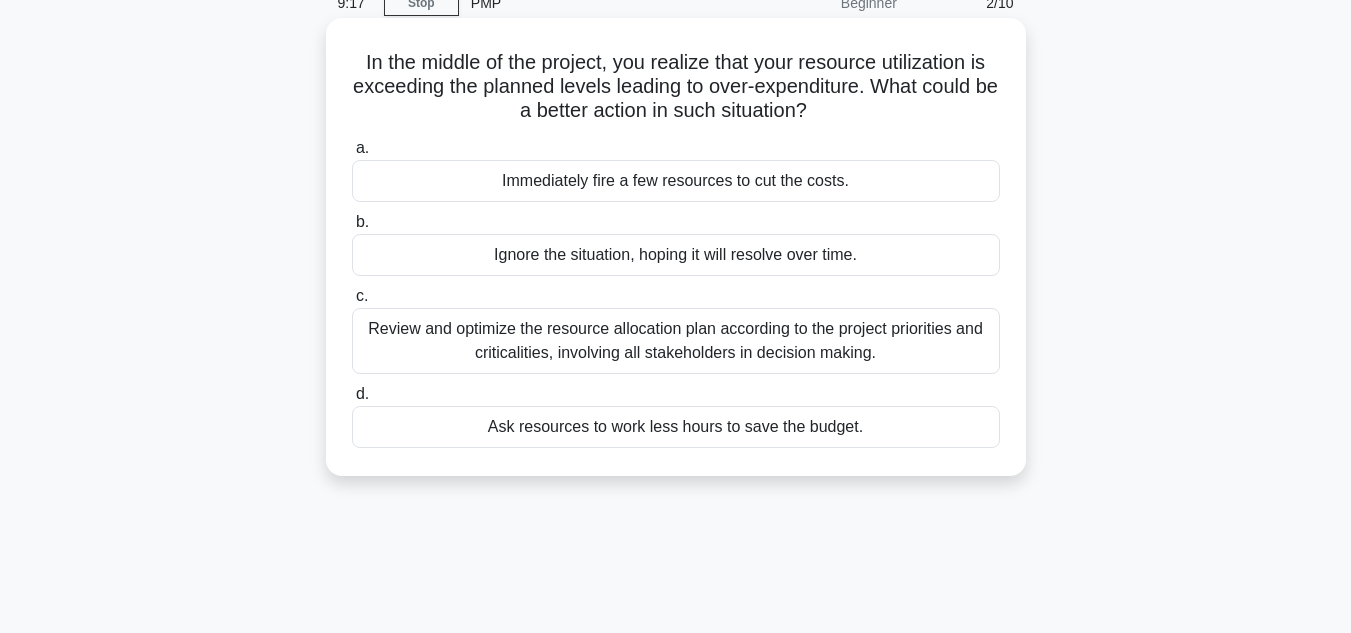 scroll, scrollTop: 0, scrollLeft: 0, axis: both 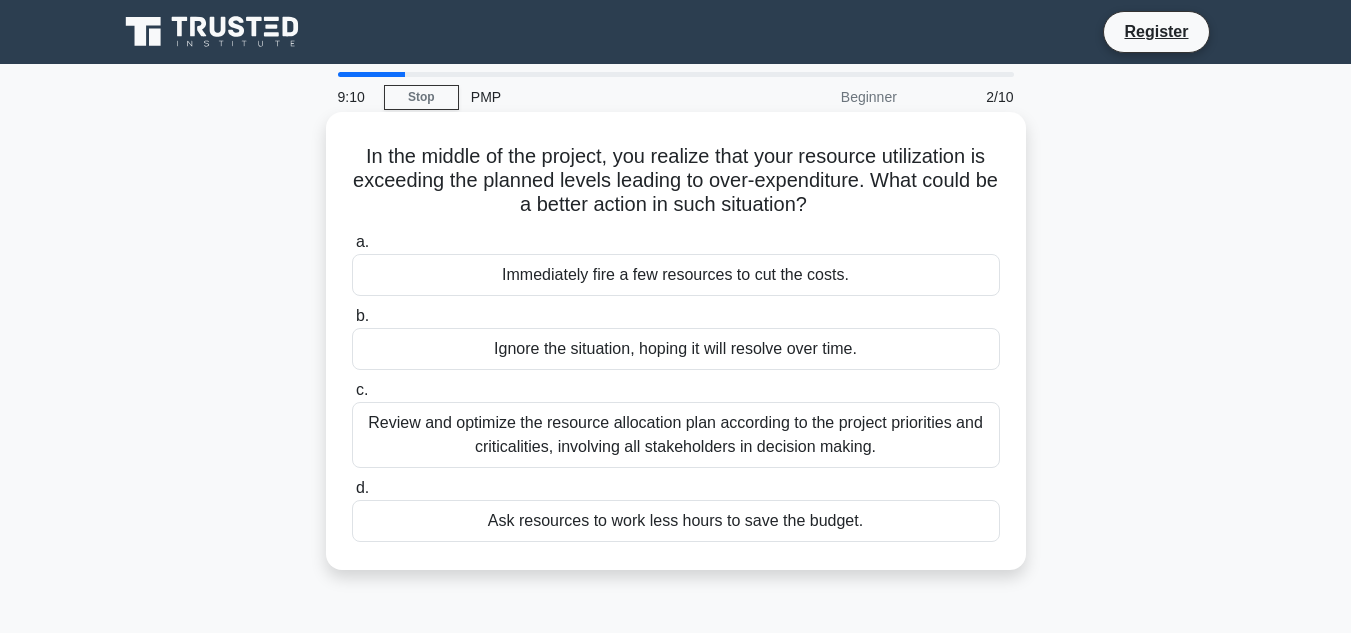 drag, startPoint x: 352, startPoint y: 157, endPoint x: 939, endPoint y: 543, distance: 702.5418 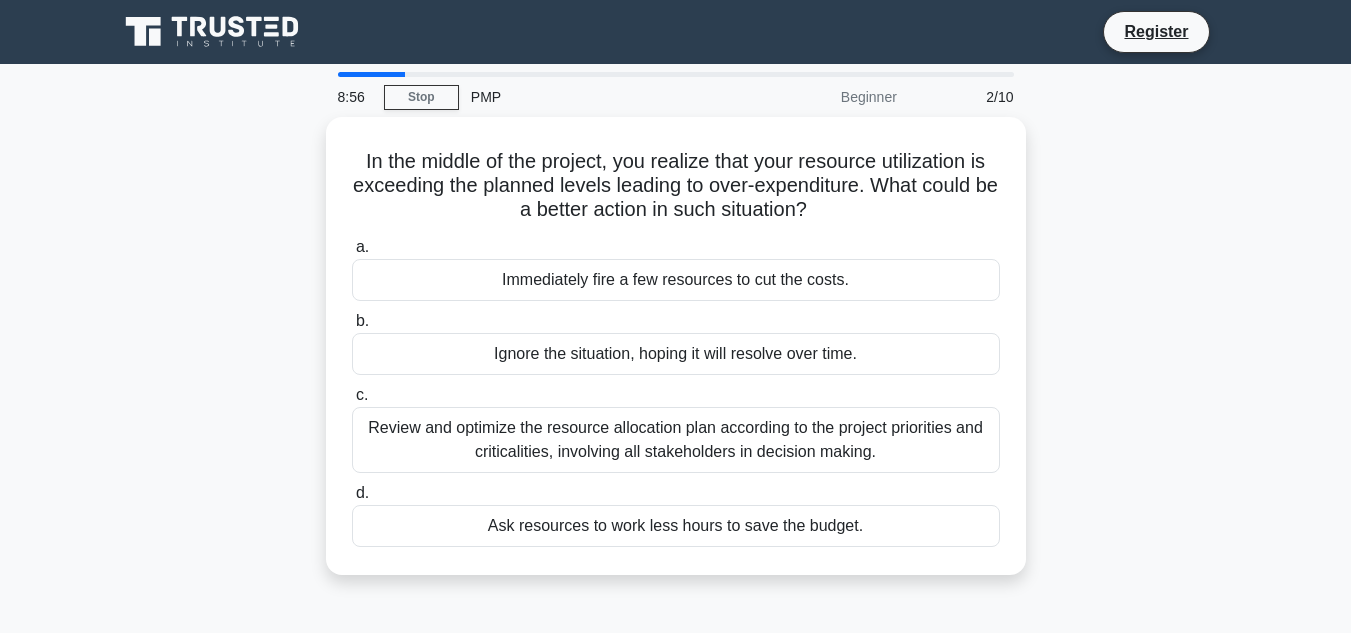 click on "In the middle of the project, you realize that your resource utilization is exceeding the planned levels leading to over-expenditure. What could be a better action in such situation?
.spinner_0XTQ{transform-origin:center;animation:spinner_y6GP .75s linear infinite}@keyframes spinner_y6GP{100%{transform:rotate(360deg)}}
a.
Immediately fire a few resources to cut the costs." at bounding box center [676, 358] 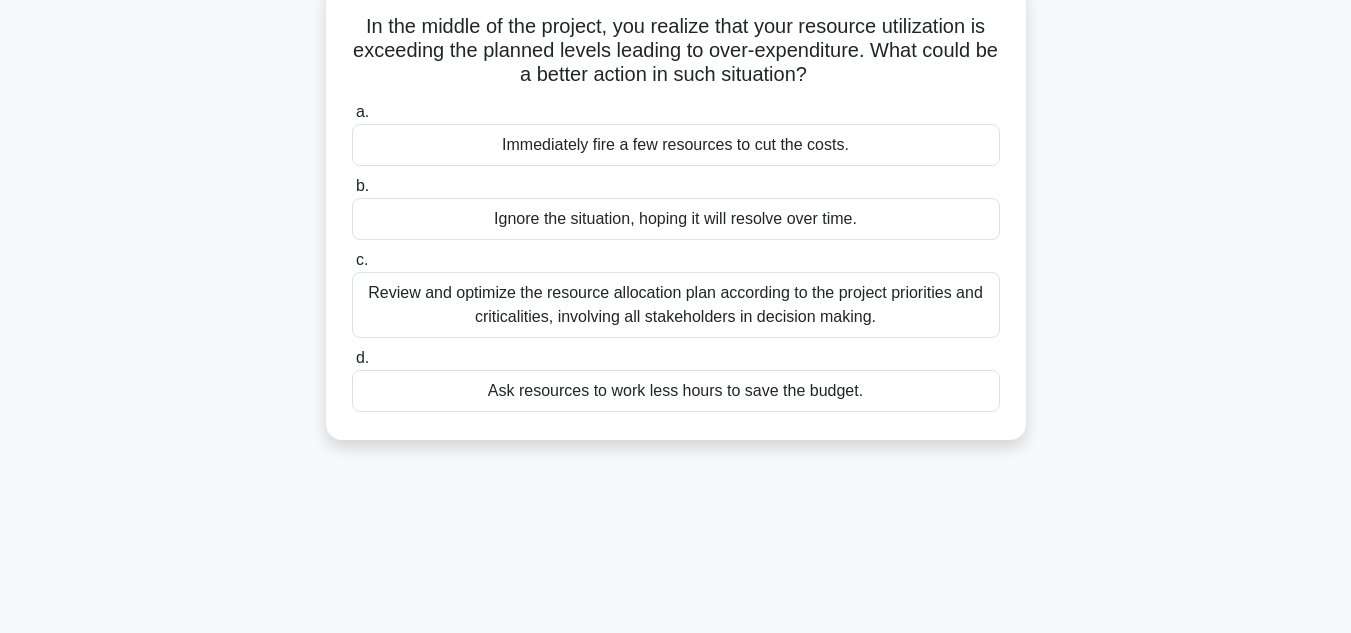 scroll, scrollTop: 188, scrollLeft: 0, axis: vertical 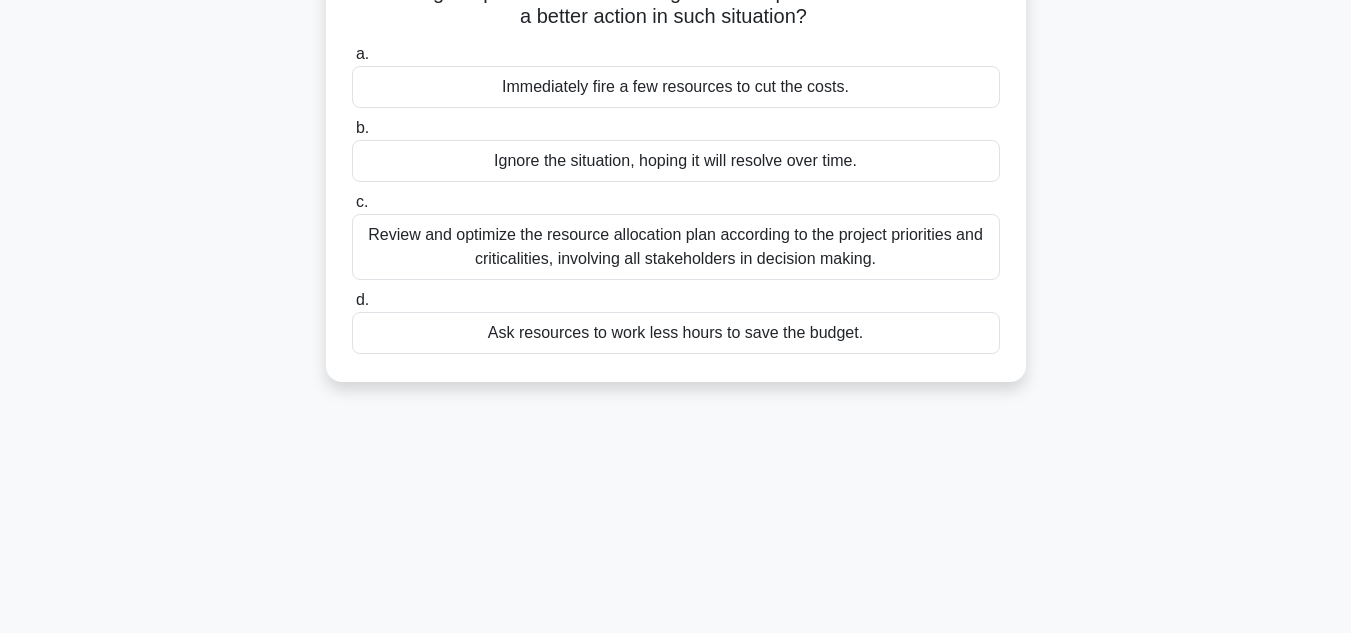 drag, startPoint x: 347, startPoint y: 160, endPoint x: 960, endPoint y: 357, distance: 643.8773 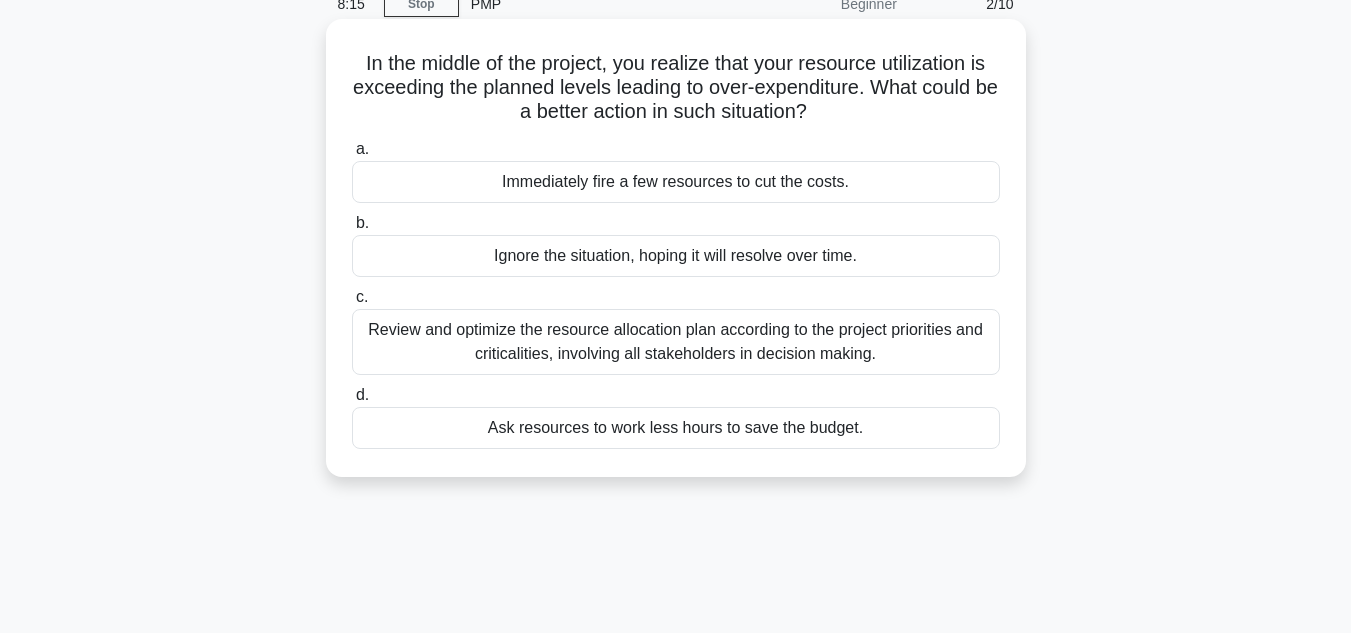scroll, scrollTop: 0, scrollLeft: 0, axis: both 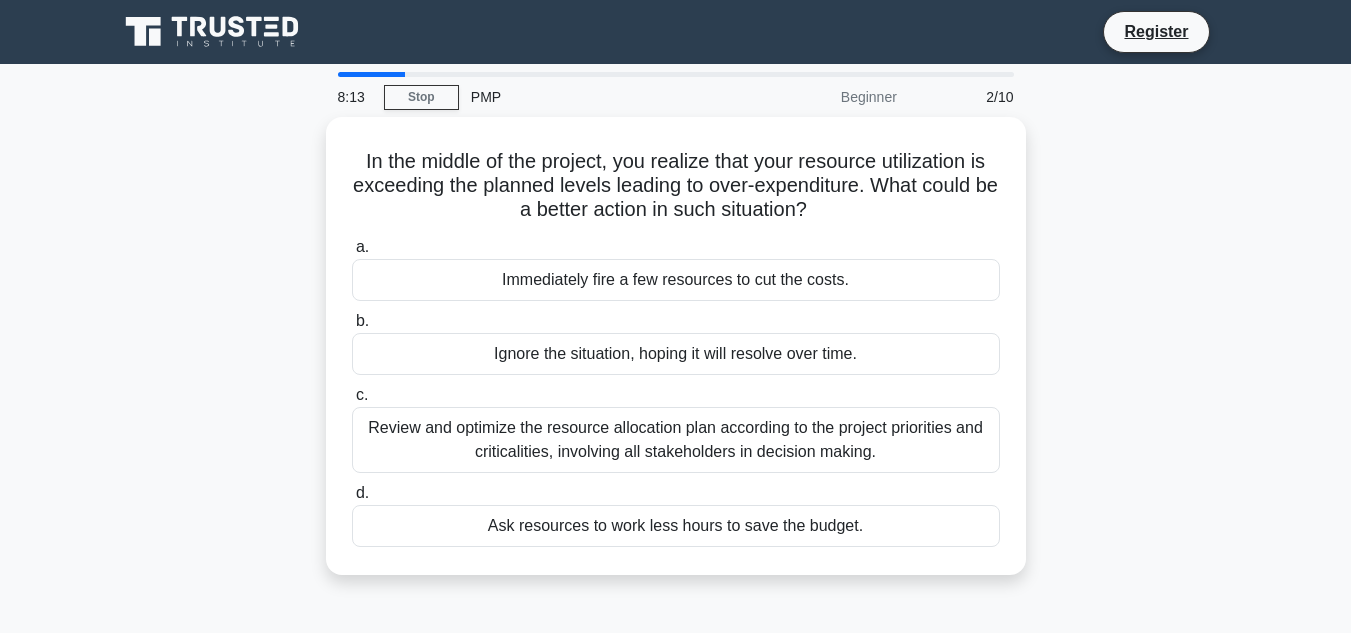 click on "In the middle of the project, you realize that your resource utilization is exceeding the planned levels leading to over-expenditure. What could be a better action in such situation?
.spinner_0XTQ{transform-origin:center;animation:spinner_y6GP .75s linear infinite}@keyframes spinner_y6GP{100%{transform:rotate(360deg)}}
a.
Immediately fire a few resources to cut the costs." at bounding box center [676, 358] 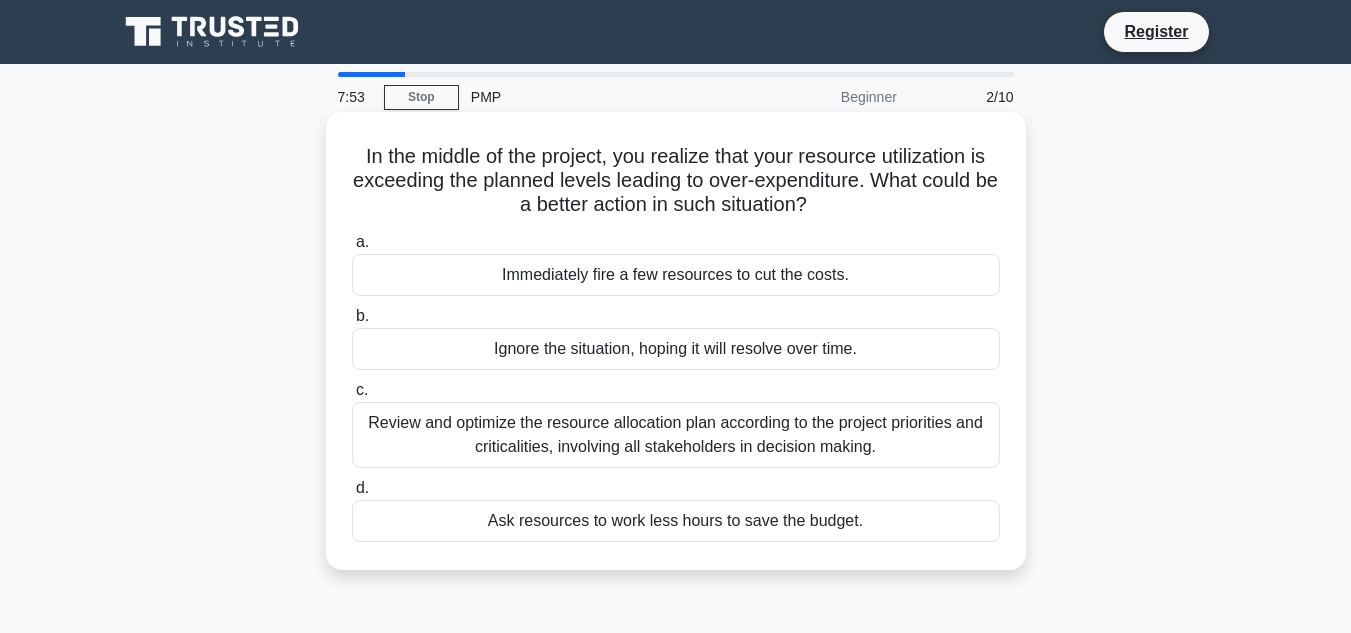 click on "Review and optimize the resource allocation plan according to the project priorities and criticalities, involving all stakeholders in decision making." at bounding box center [676, 435] 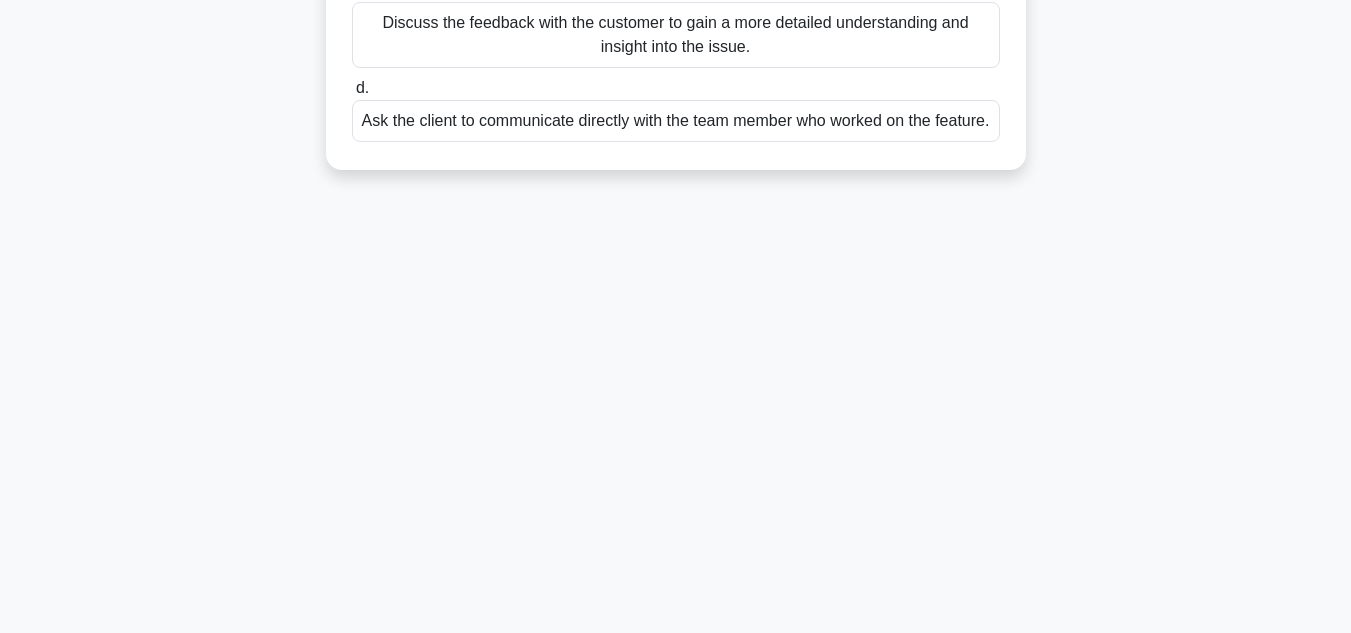 scroll, scrollTop: 447, scrollLeft: 0, axis: vertical 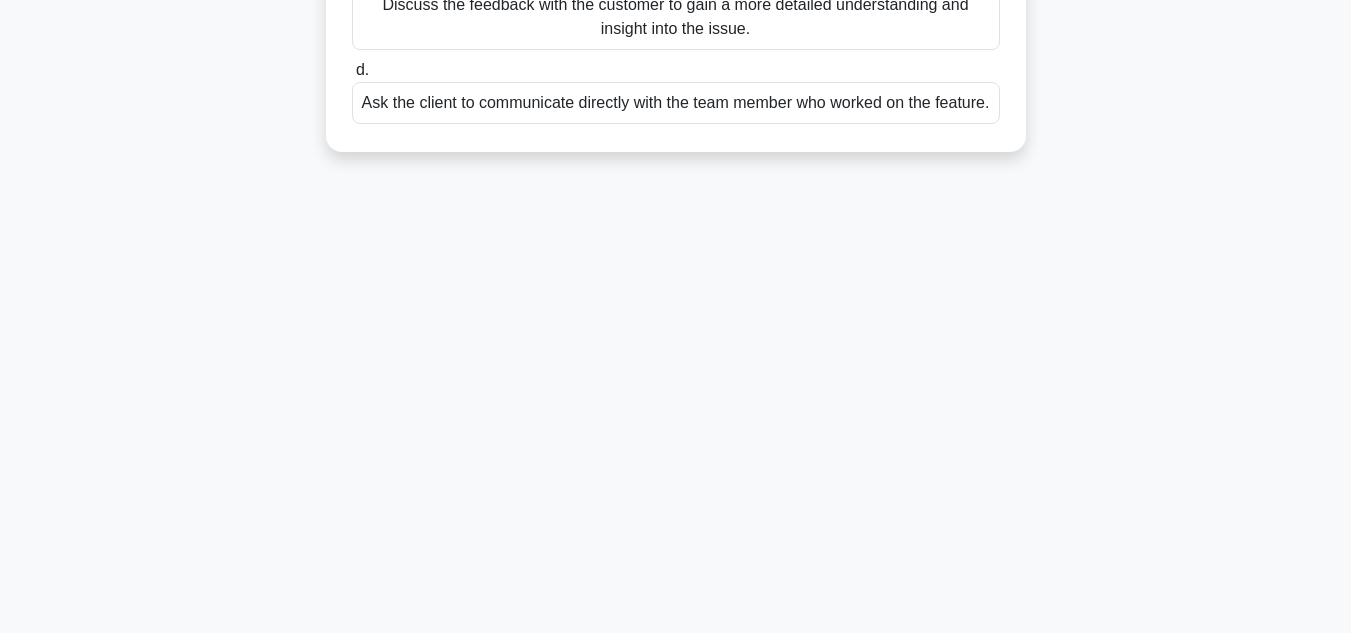 drag, startPoint x: 352, startPoint y: 148, endPoint x: 920, endPoint y: 315, distance: 592.0414 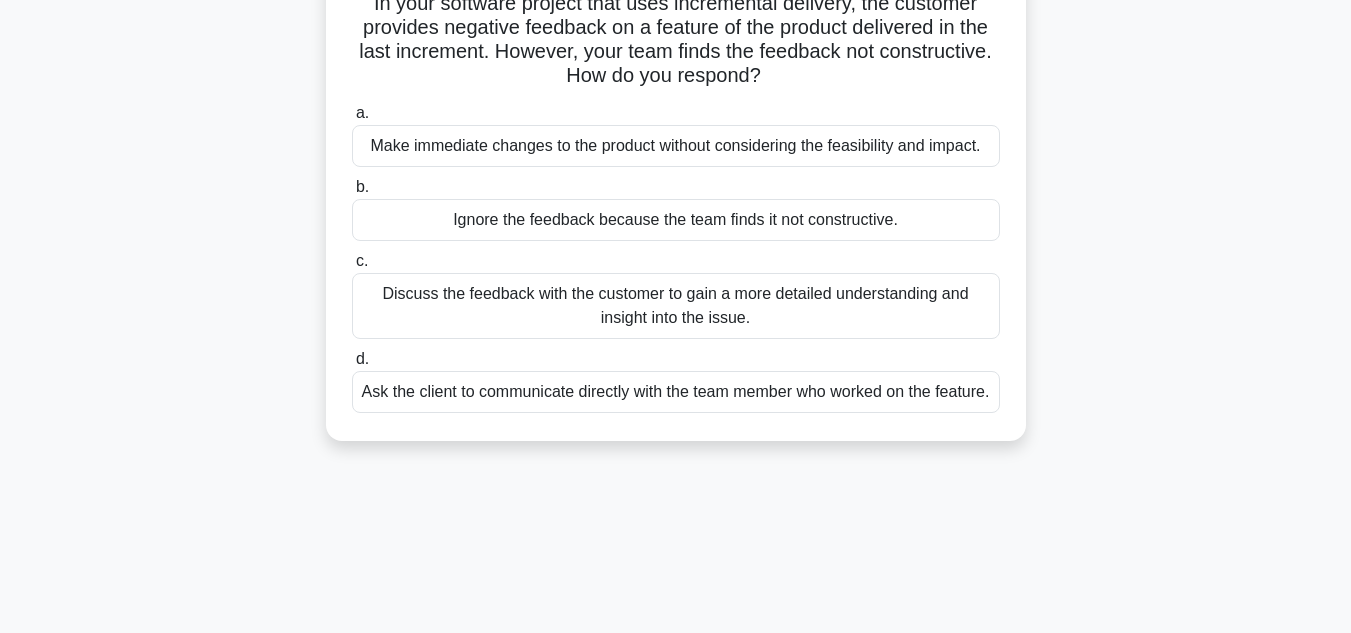 scroll, scrollTop: 47, scrollLeft: 0, axis: vertical 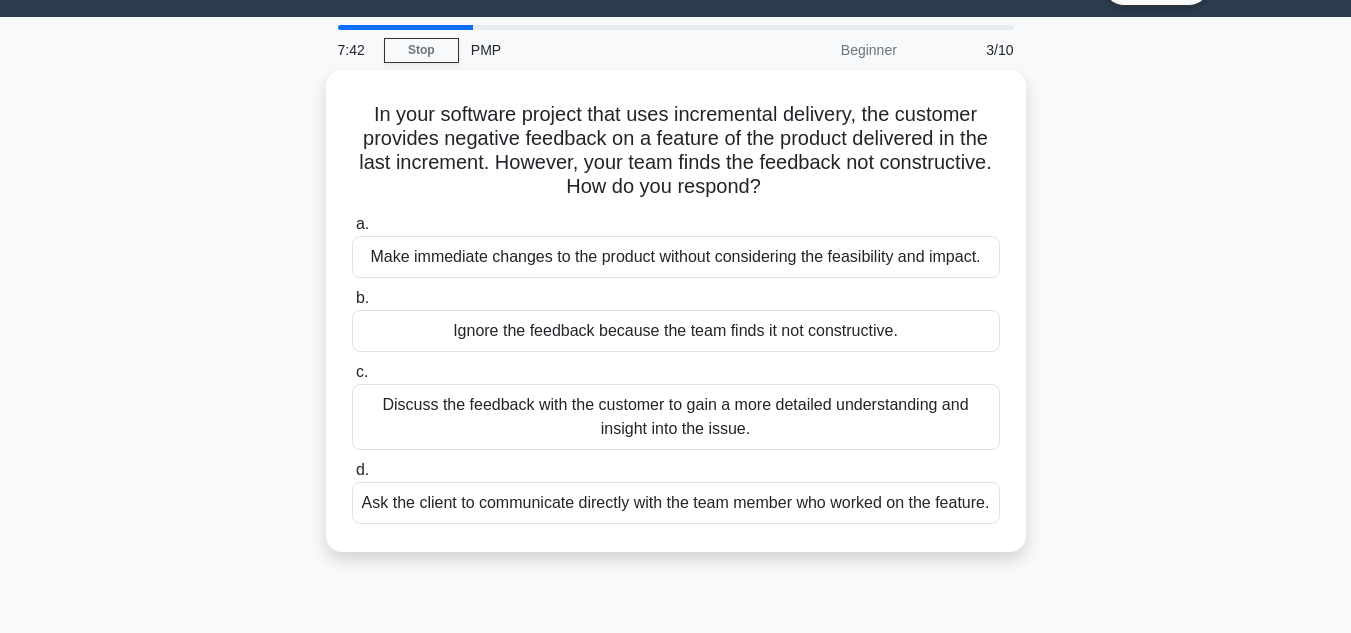 click on "In your software project that uses incremental delivery, the customer provides negative feedback on a feature of the product delivered in the last increment. However, your team finds the feedback not constructive. How do you respond?
.spinner_0XTQ{transform-origin:center;animation:spinner_y6GP .75s linear infinite}@keyframes spinner_y6GP{100%{transform:rotate(360deg)}}
a." at bounding box center [676, 323] 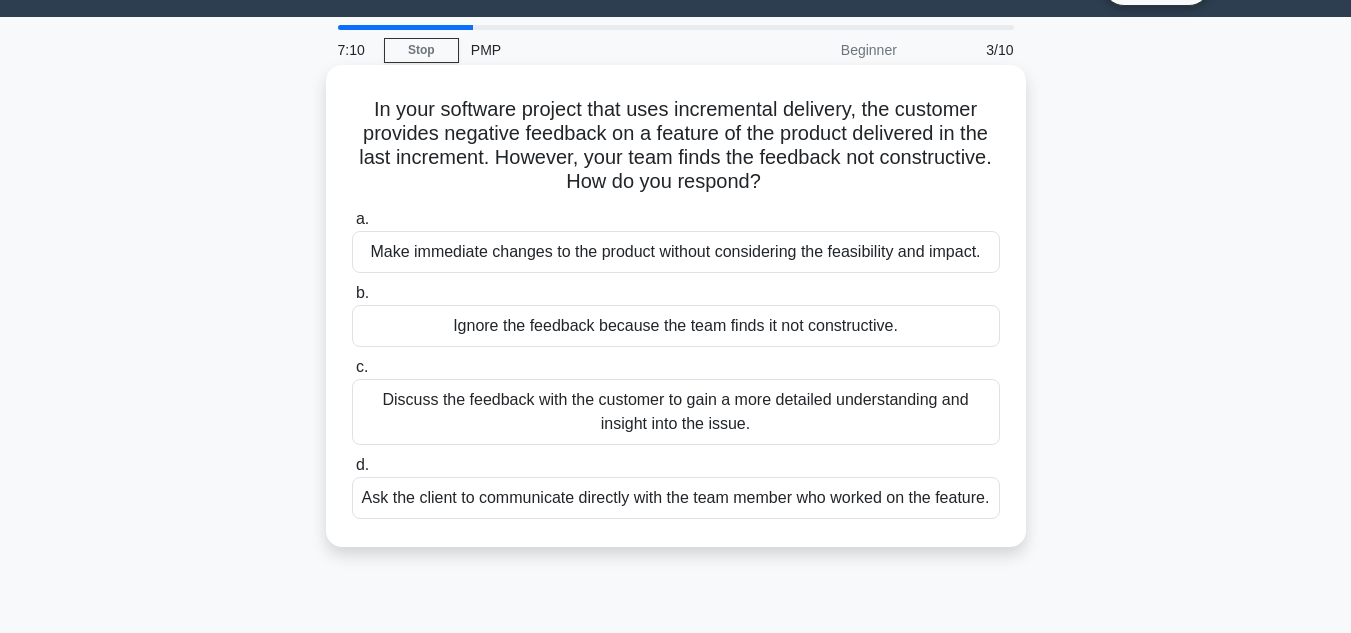 click on "Discuss the feedback with the customer to gain a more detailed understanding and insight into the issue." at bounding box center (676, 412) 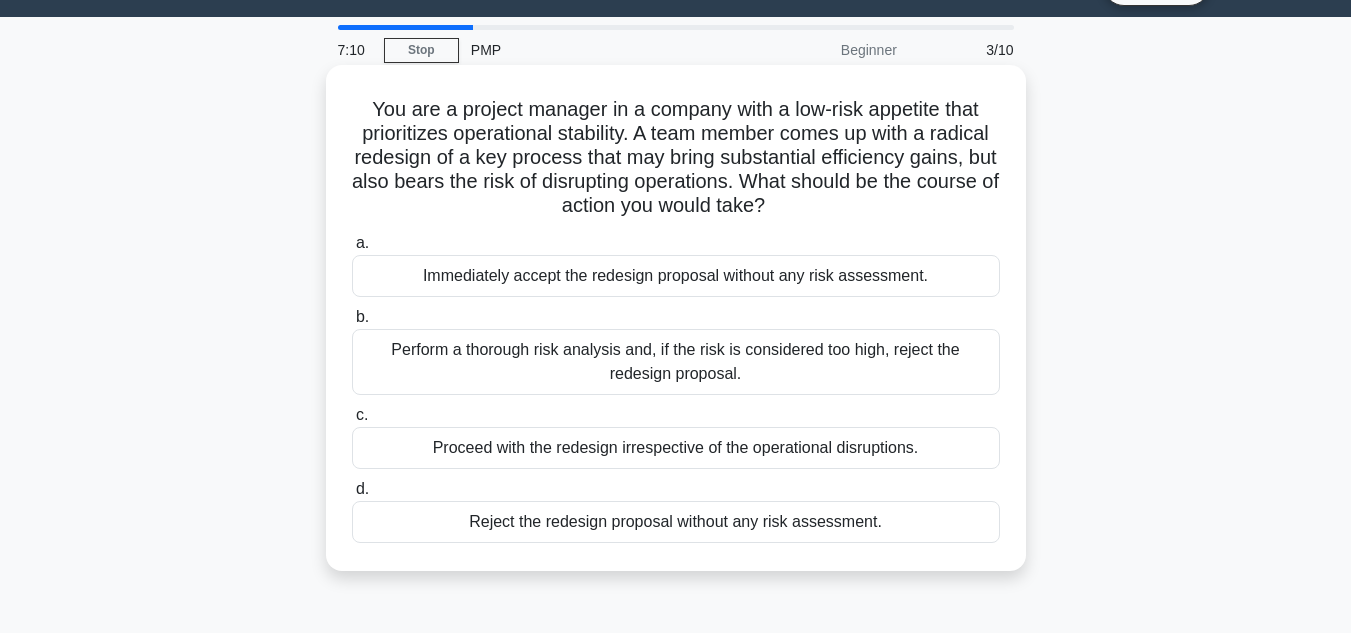 scroll, scrollTop: 0, scrollLeft: 0, axis: both 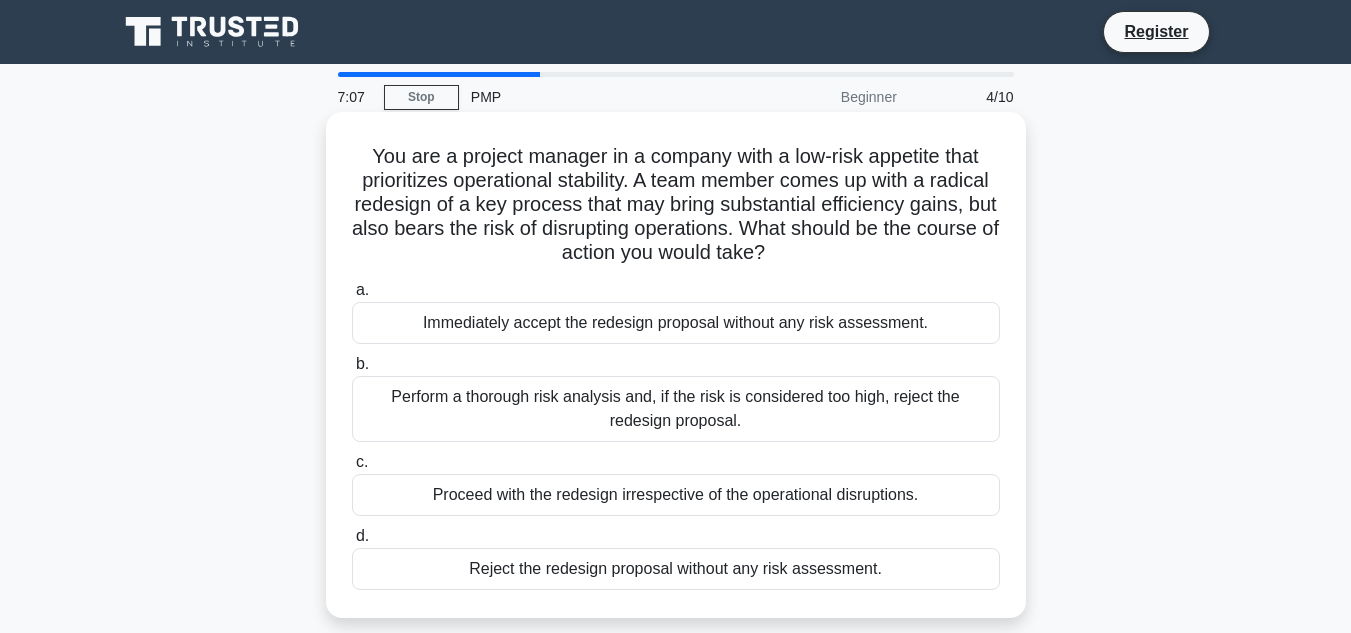 drag, startPoint x: 354, startPoint y: 148, endPoint x: 964, endPoint y: 573, distance: 743.4548 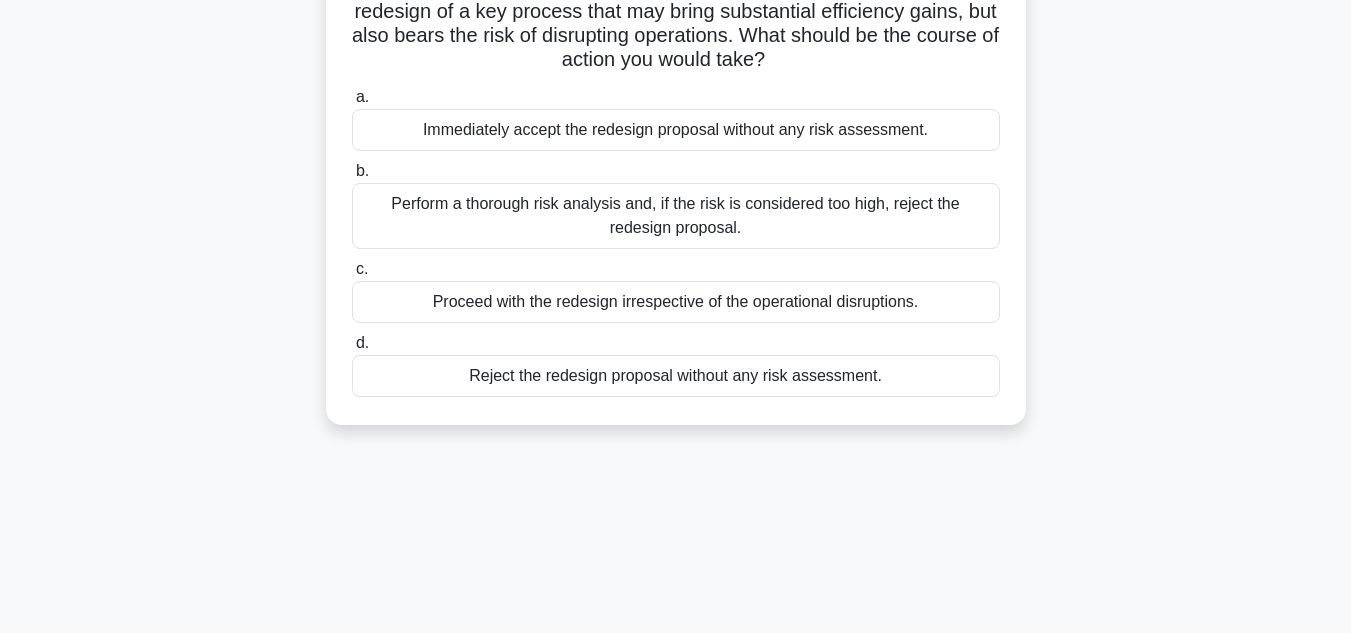 scroll, scrollTop: 200, scrollLeft: 0, axis: vertical 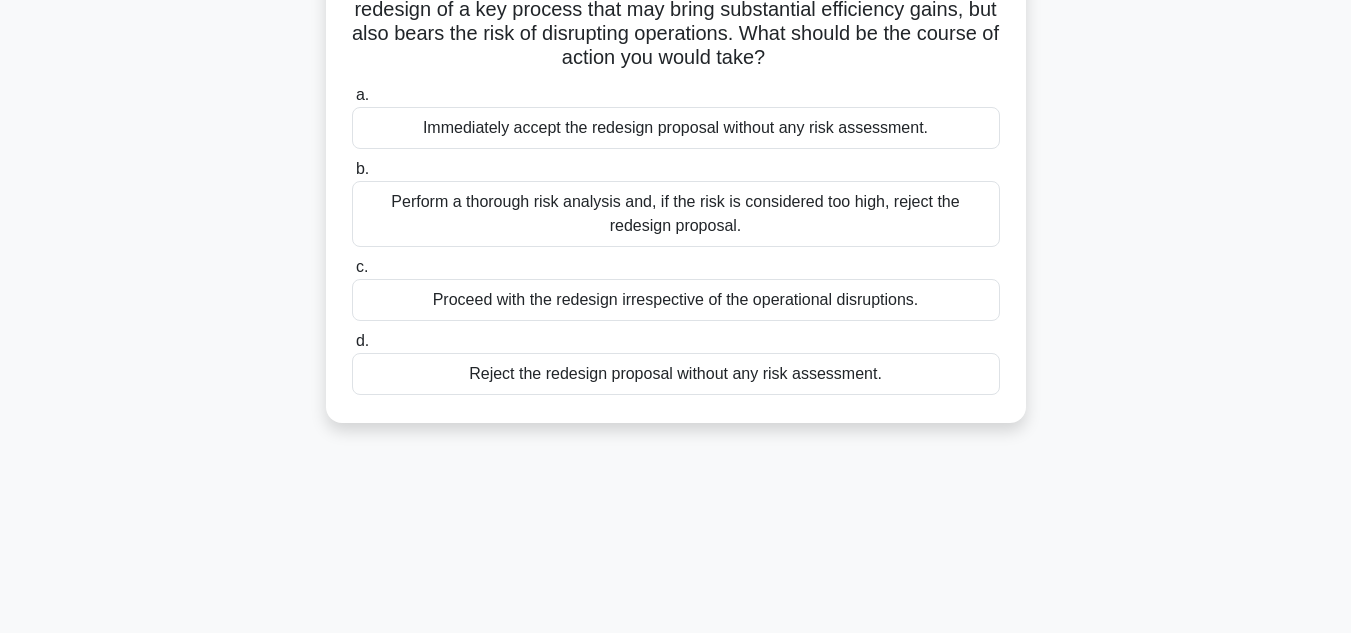 copy on "You are a project manager in a company with a low-risk appetite that prioritizes operational stability. A team member comes up with a radical redesign of a key process that may bring substantial efficiency gains, but also bears the risk of disrupting operations. What should be the course of action you would take?
.spinner_0XTQ{transform-origin:center;animation:spinner_y6GP .75s linear infinite}@keyframes spinner_y6GP{100%{transform:rotate(360deg)}}
a.
Immediately accept the redesign proposal without any risk assessment.
b.
Perform a thorough risk analysis and, if the risk is considered too high, reject the redesign proposal.
c.
Proceed with the redesign irrespective of the operational disruptions.
d.
Rejec..." 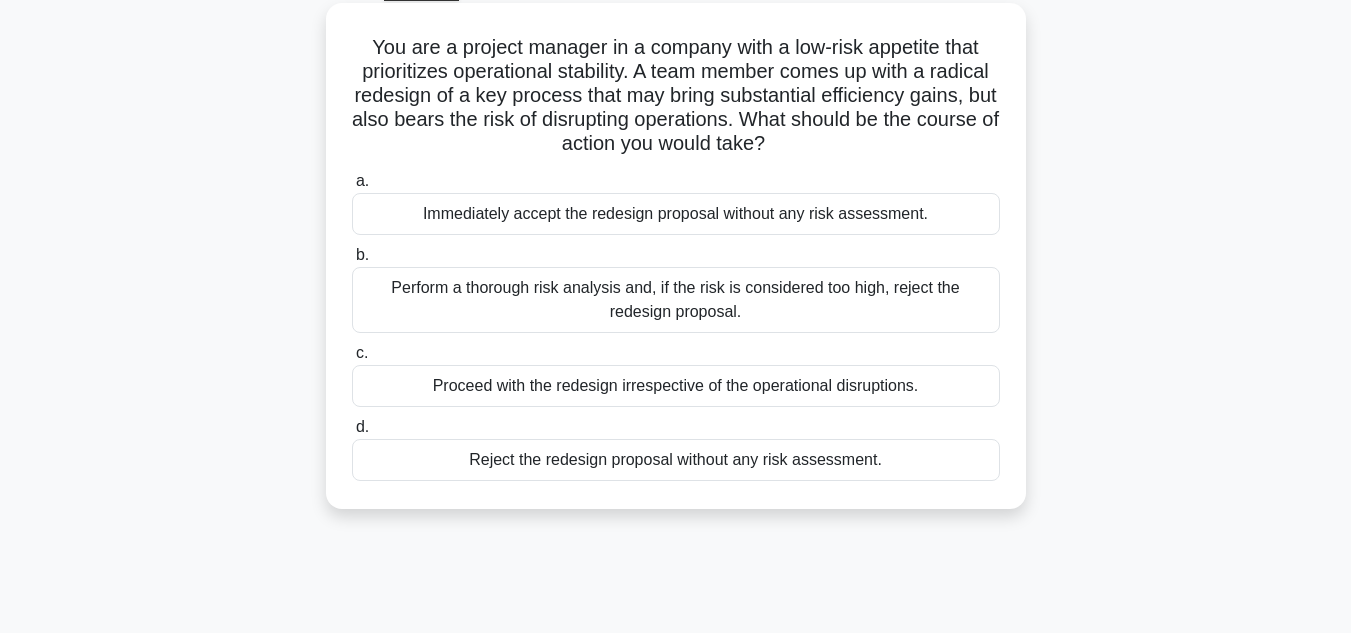 scroll, scrollTop: 0, scrollLeft: 0, axis: both 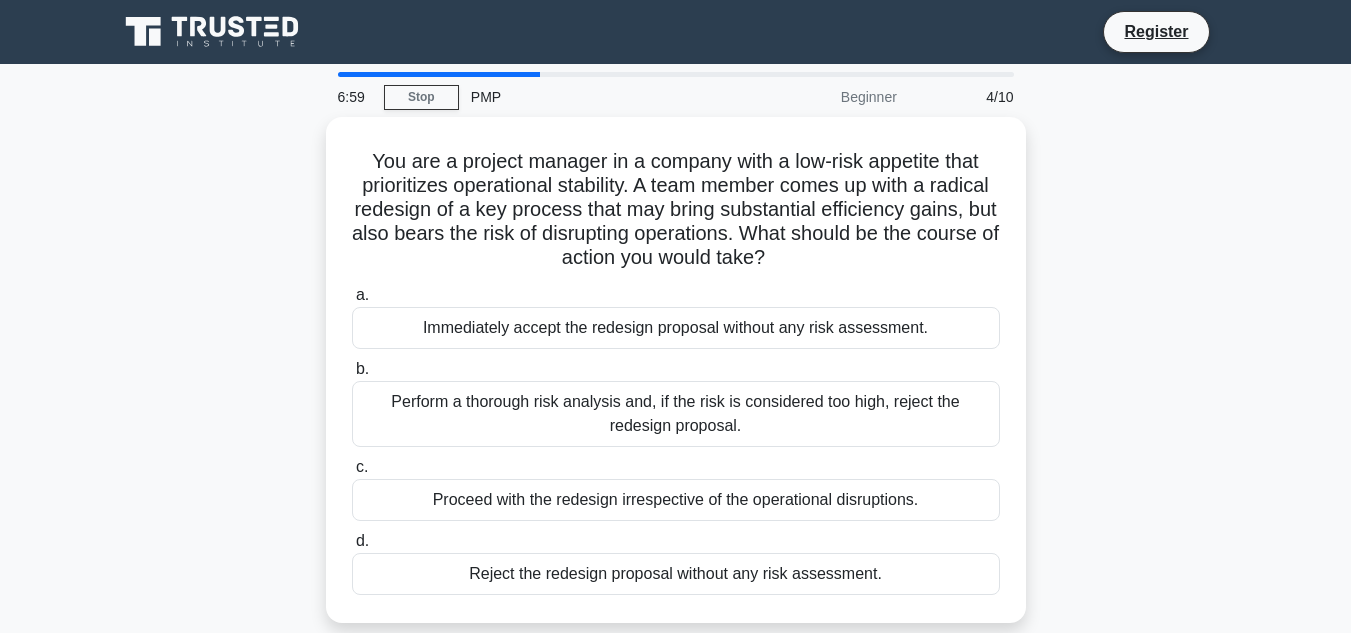 click on "You are a project manager in a company with a low-risk appetite that prioritizes operational stability. A team member comes up with a radical redesign of a key process that may bring substantial efficiency gains, but also bears the risk of disrupting operations. What should be the course of action you would take?
.spinner_0XTQ{transform-origin:center;animation:spinner_y6GP .75s linear infinite}@keyframes spinner_y6GP{100%{transform:rotate(360deg)}}
a.
b. c. d." at bounding box center [676, 382] 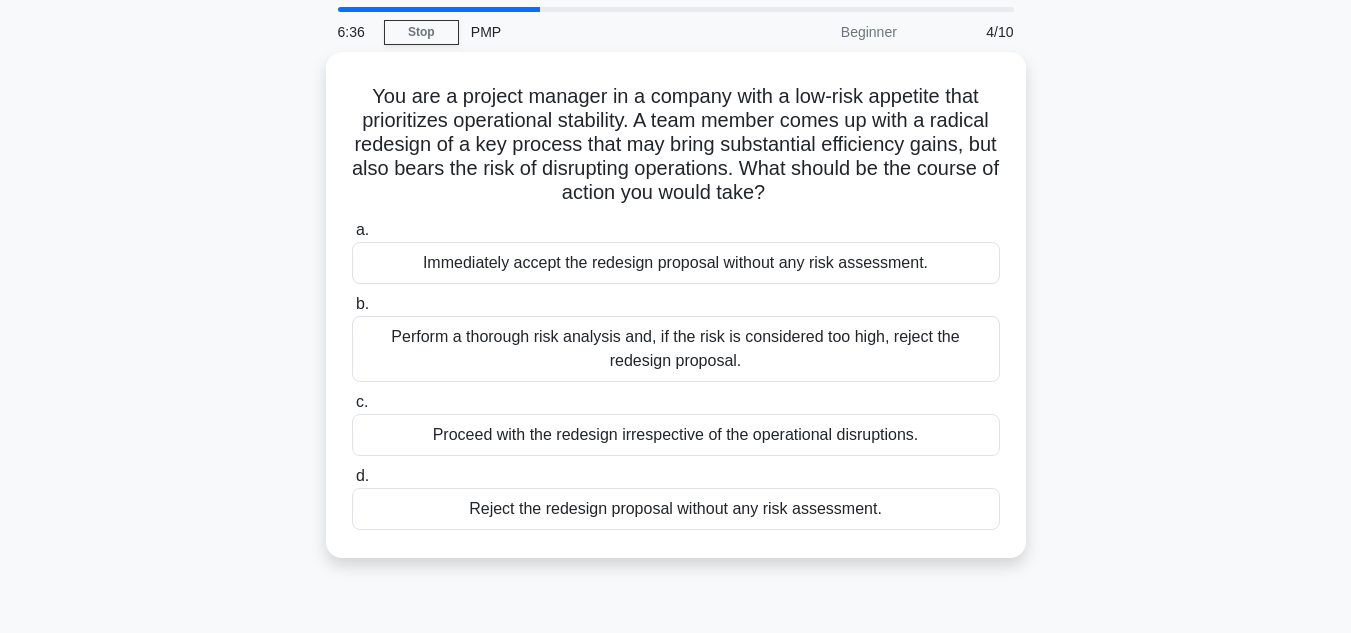 scroll, scrollTop: 100, scrollLeft: 0, axis: vertical 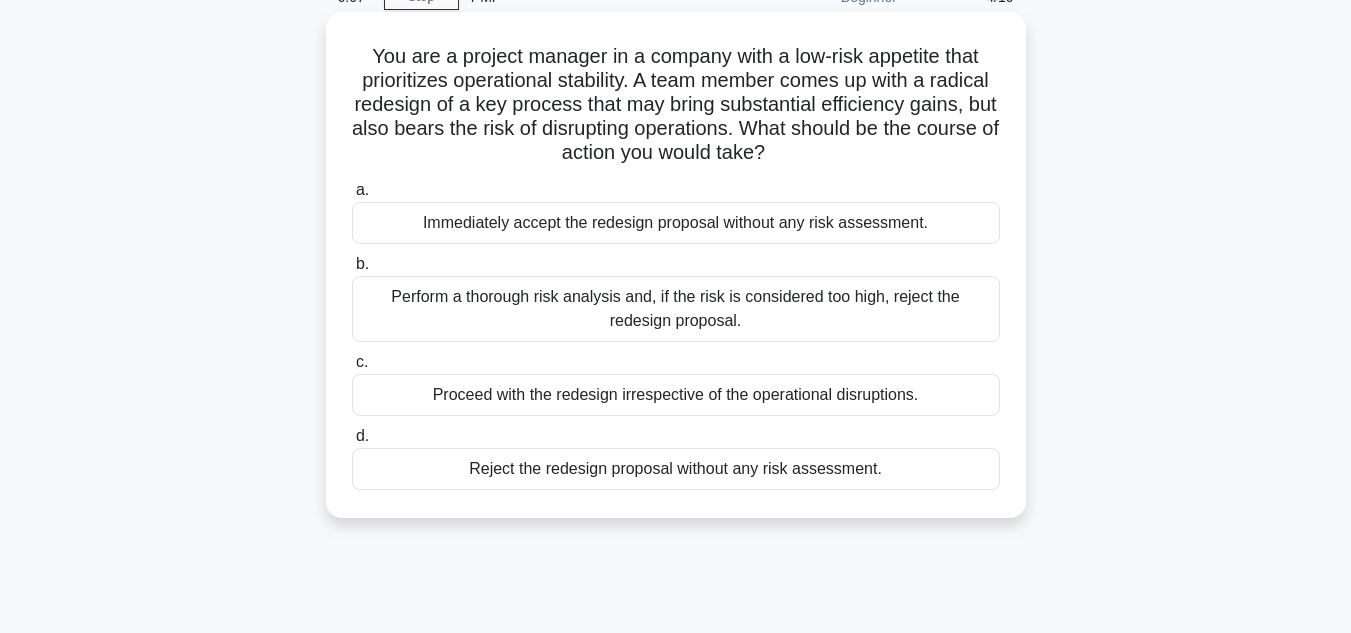 click on "Perform a thorough risk analysis and, if the risk is considered too high, reject the redesign proposal." at bounding box center [676, 309] 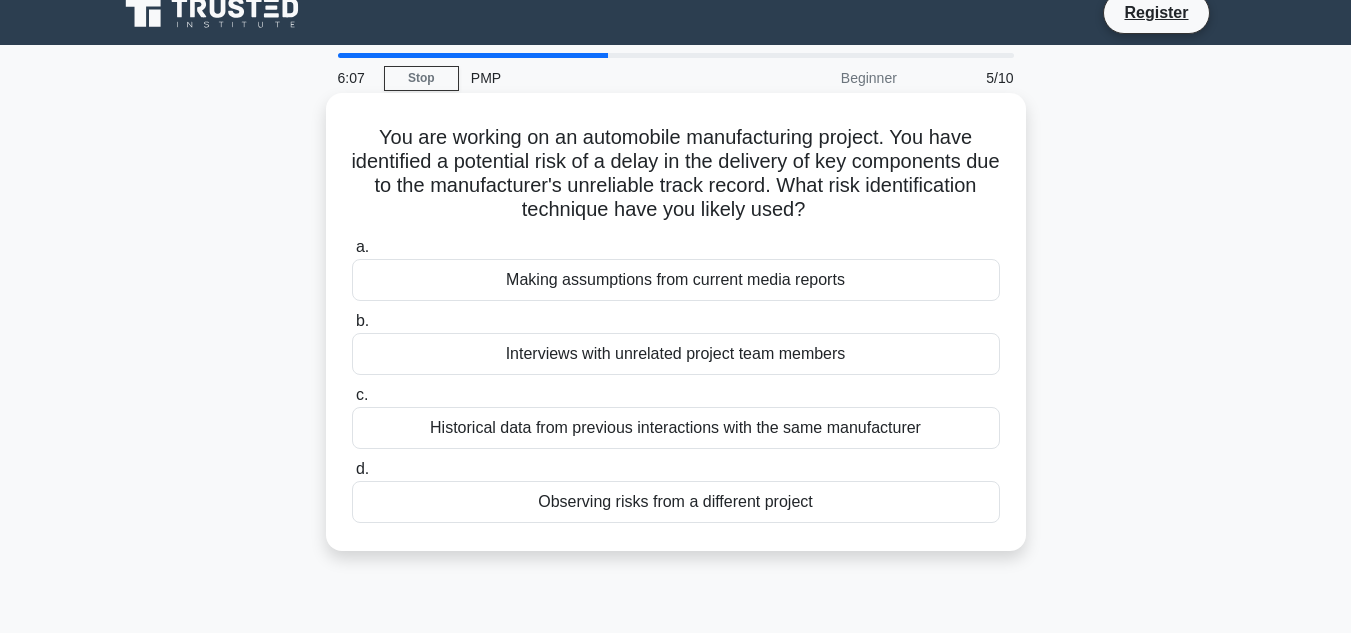 scroll, scrollTop: 0, scrollLeft: 0, axis: both 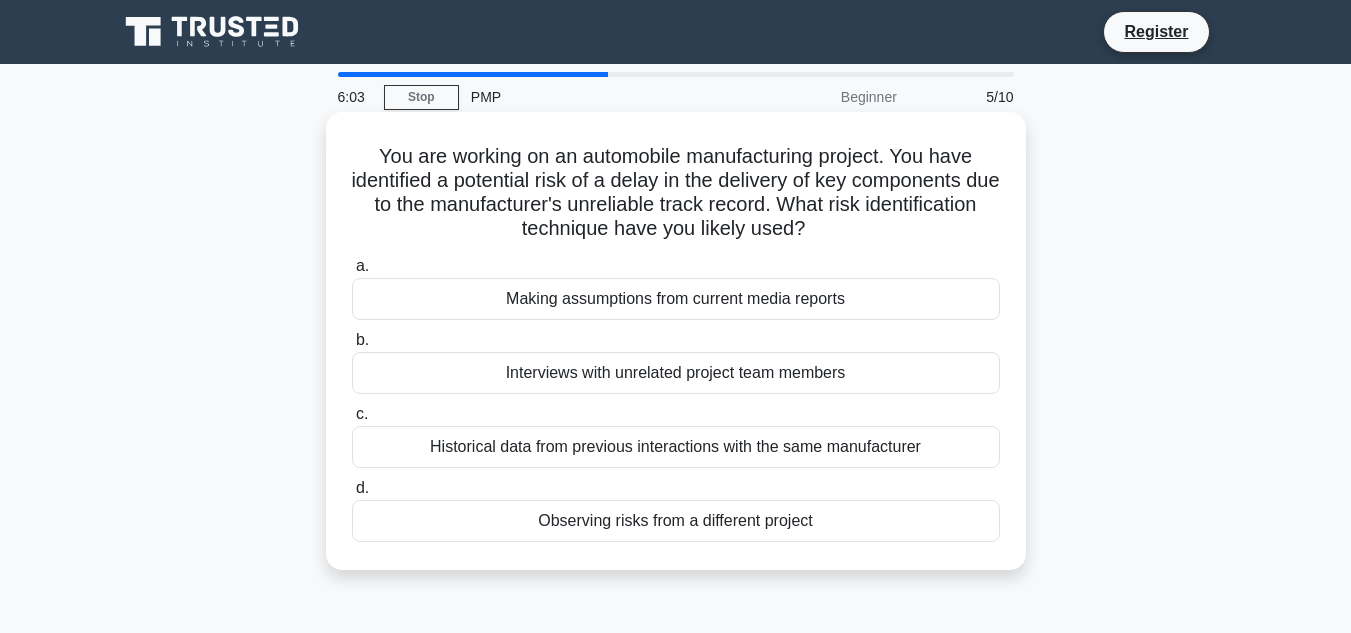 drag, startPoint x: 363, startPoint y: 150, endPoint x: 881, endPoint y: 510, distance: 630.8122 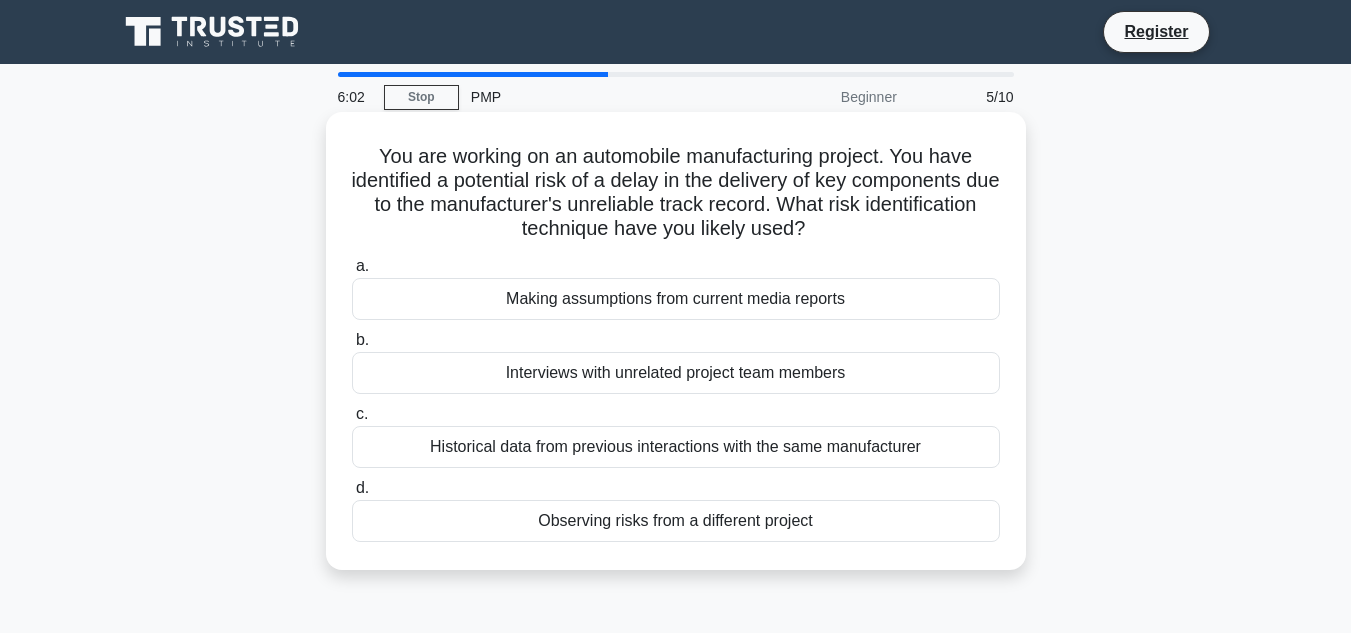 copy on "You are working on an automobile manufacturing project. You have identified a potential risk of a delay in the delivery of key components due to the manufacturer's unreliable track record. What risk identification technique have you likely used?
.spinner_0XTQ{transform-origin:center;animation:spinner_y6GP .75s linear infinite}@keyframes spinner_y6GP{100%{transform:rotate(360deg)}}
a.
Making assumptions from current media reports
b.
Interviews with unrelated project team members
c.
Historical data from previous interactions with the same manufacturer
d.
Observing risks from a different project" 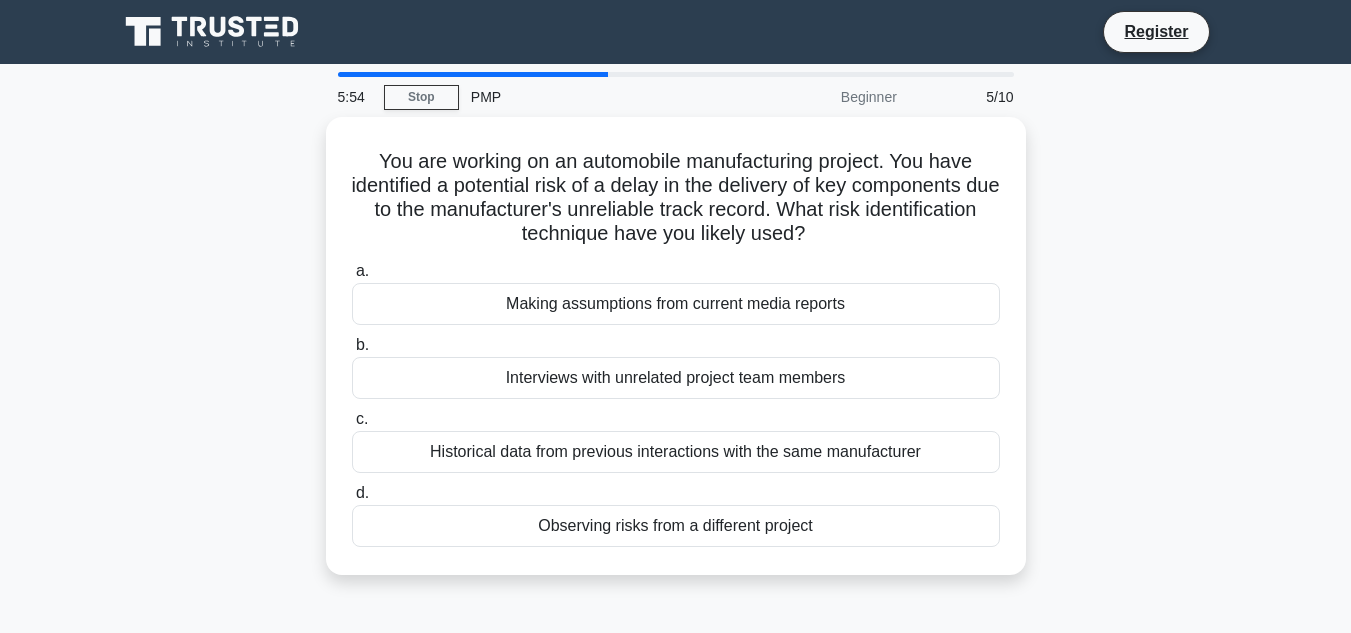 click on "You are working on an automobile manufacturing project. You have identified a potential risk of a delay in the delivery of key components due to the manufacturer's unreliable track record. What risk identification technique have you likely used?
.spinner_0XTQ{transform-origin:center;animation:spinner_y6GP .75s linear infinite}@keyframes spinner_y6GP{100%{transform:rotate(360deg)}}
a.
b. c. d." at bounding box center [676, 358] 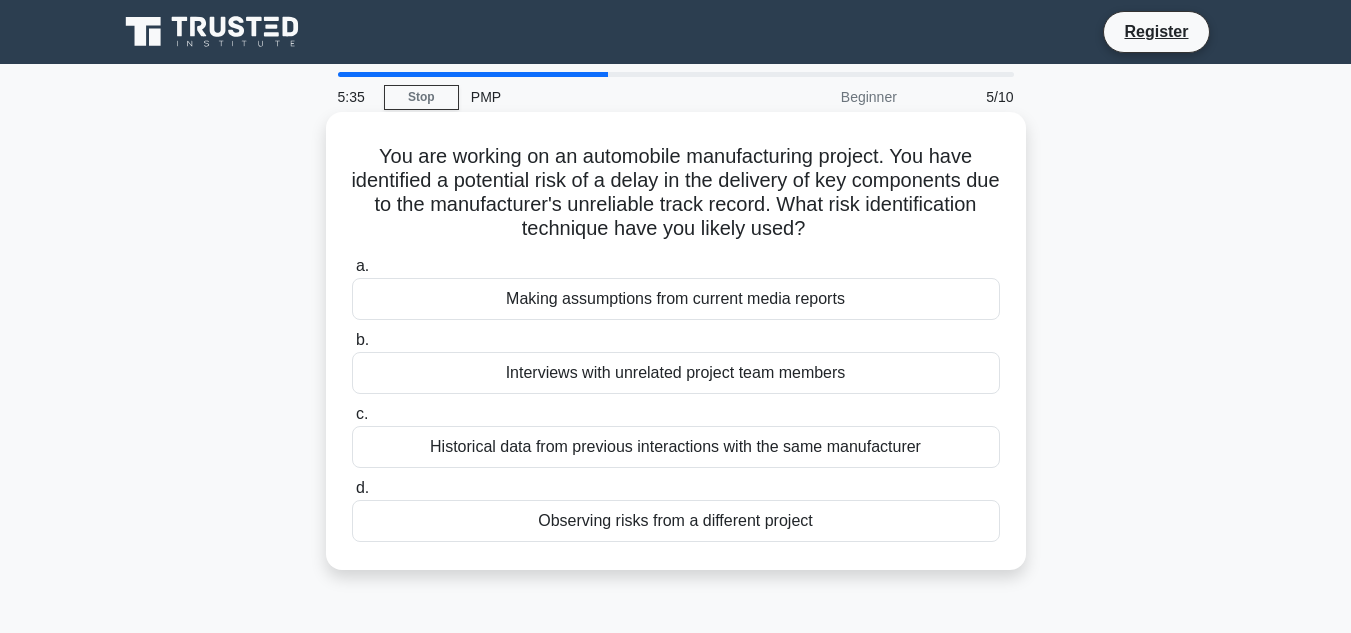 click on "Historical data from previous interactions with the same manufacturer" at bounding box center [676, 447] 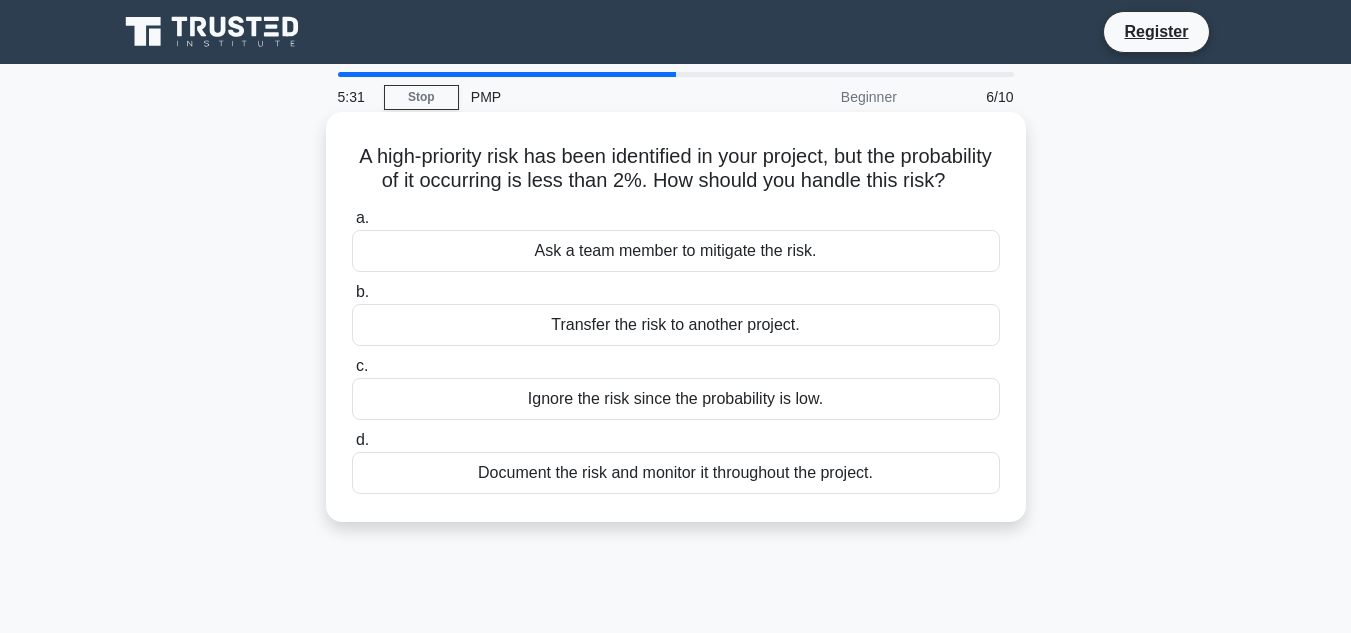 drag, startPoint x: 395, startPoint y: 157, endPoint x: 946, endPoint y: 486, distance: 641.74915 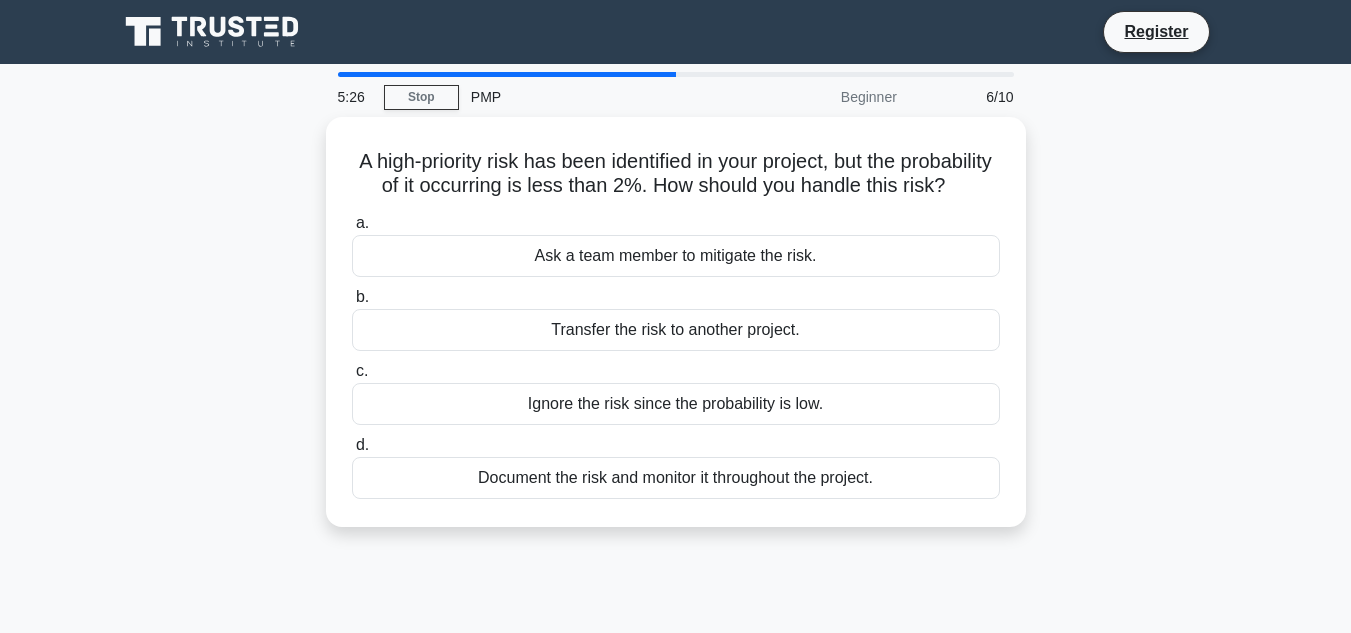 click on "A high-priority risk has been identified in your project, but the probability of it occurring is less than 2%. How should you handle this risk?
.spinner_0XTQ{transform-origin:center;animation:spinner_y6GP .75s linear infinite}@keyframes spinner_y6GP{100%{transform:rotate(360deg)}}
a.
Ask a team member to mitigate the risk.
b. c. d." at bounding box center (676, 334) 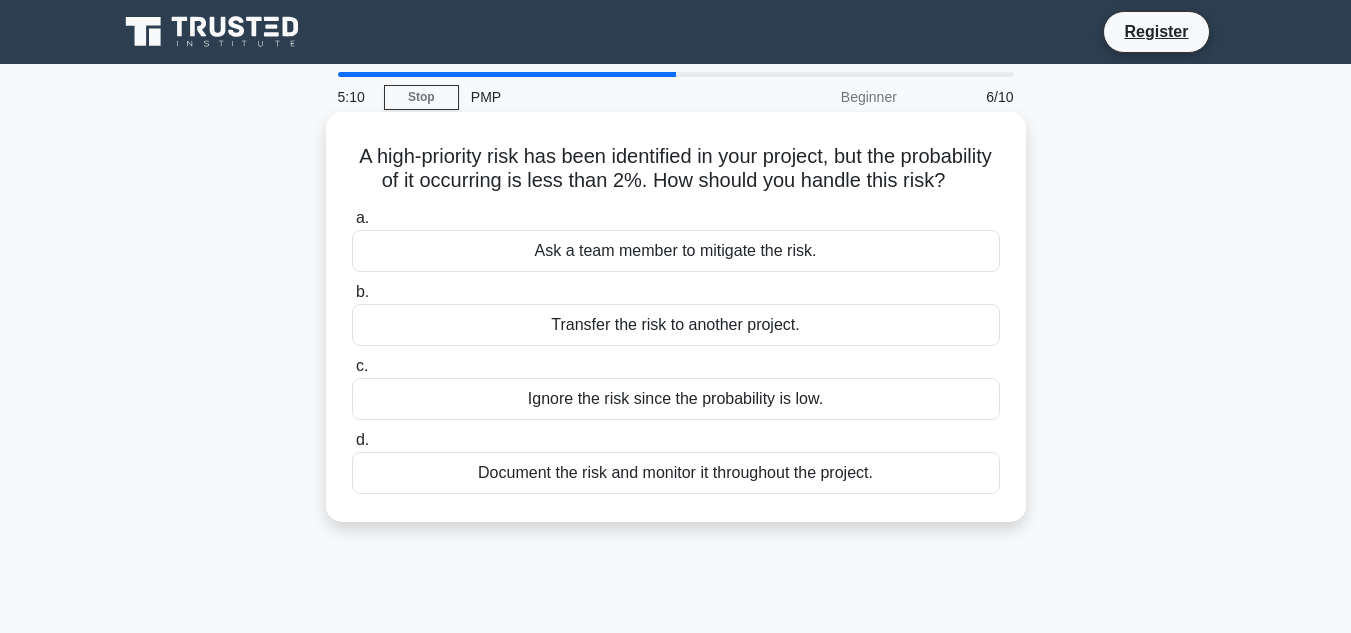 click on "Document the risk and monitor it throughout the project." at bounding box center [676, 473] 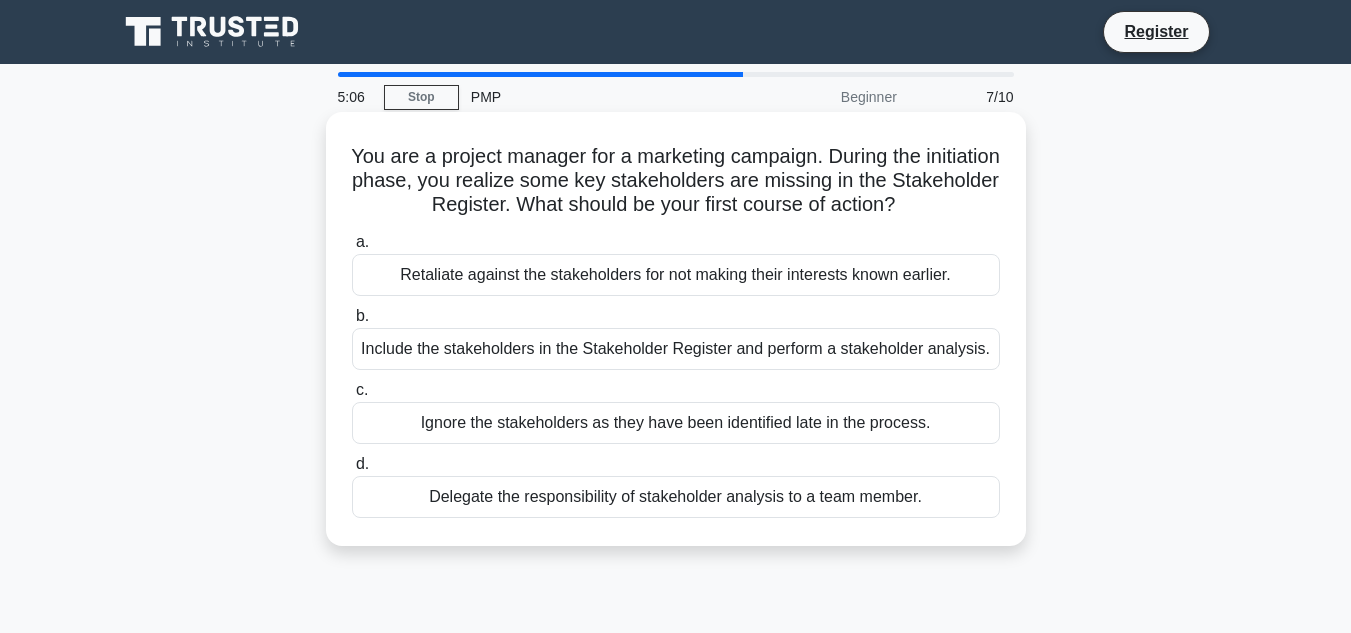 drag, startPoint x: 386, startPoint y: 155, endPoint x: 955, endPoint y: 544, distance: 689.2619 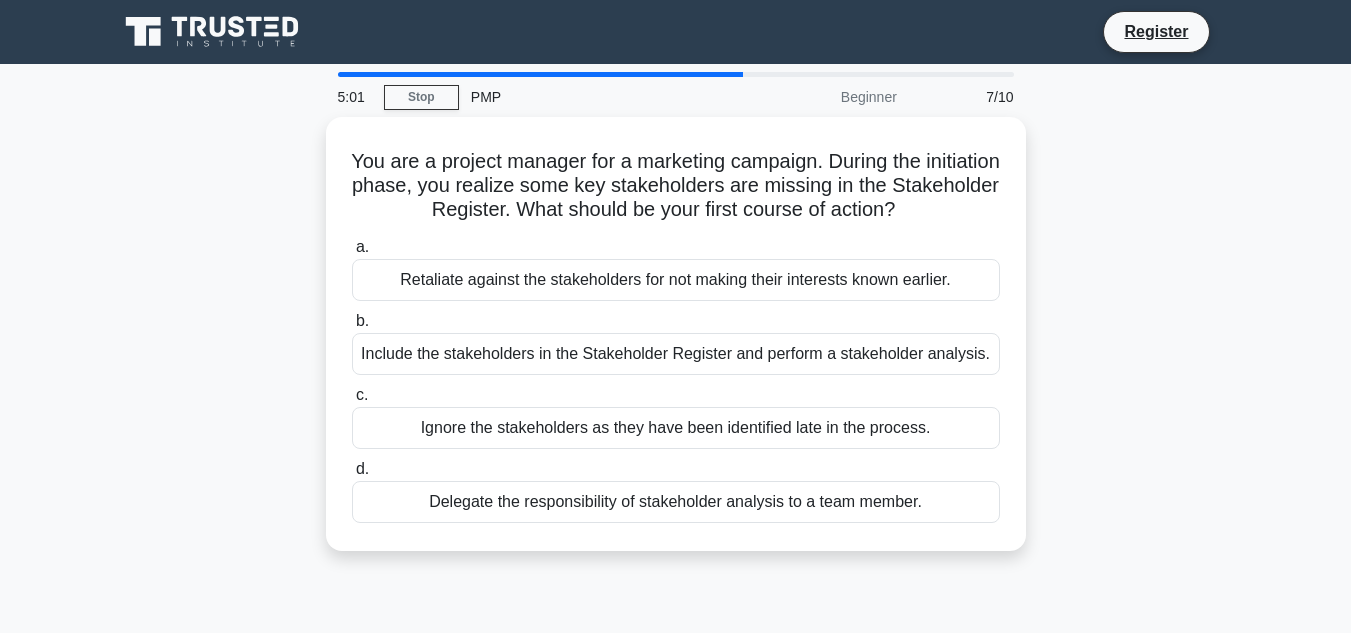 click on "You are a project manager for a marketing campaign. During the initiation phase, you realize some key stakeholders are missing in the Stakeholder Register. What should be your first course of action?
.spinner_0XTQ{transform-origin:center;animation:spinner_y6GP .75s linear infinite}@keyframes spinner_y6GP{100%{transform:rotate(360deg)}}
a.
b.
c." at bounding box center [676, 346] 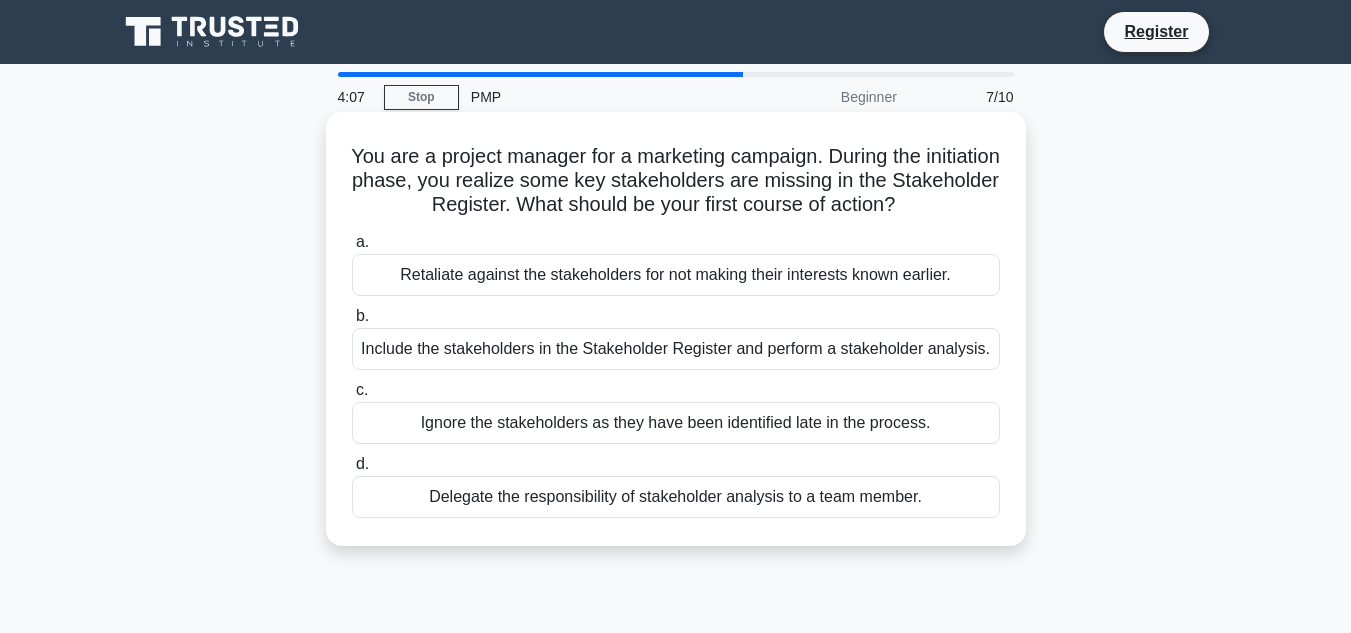 click on "Retaliate against the stakeholders for not making their interests known earlier." at bounding box center [676, 275] 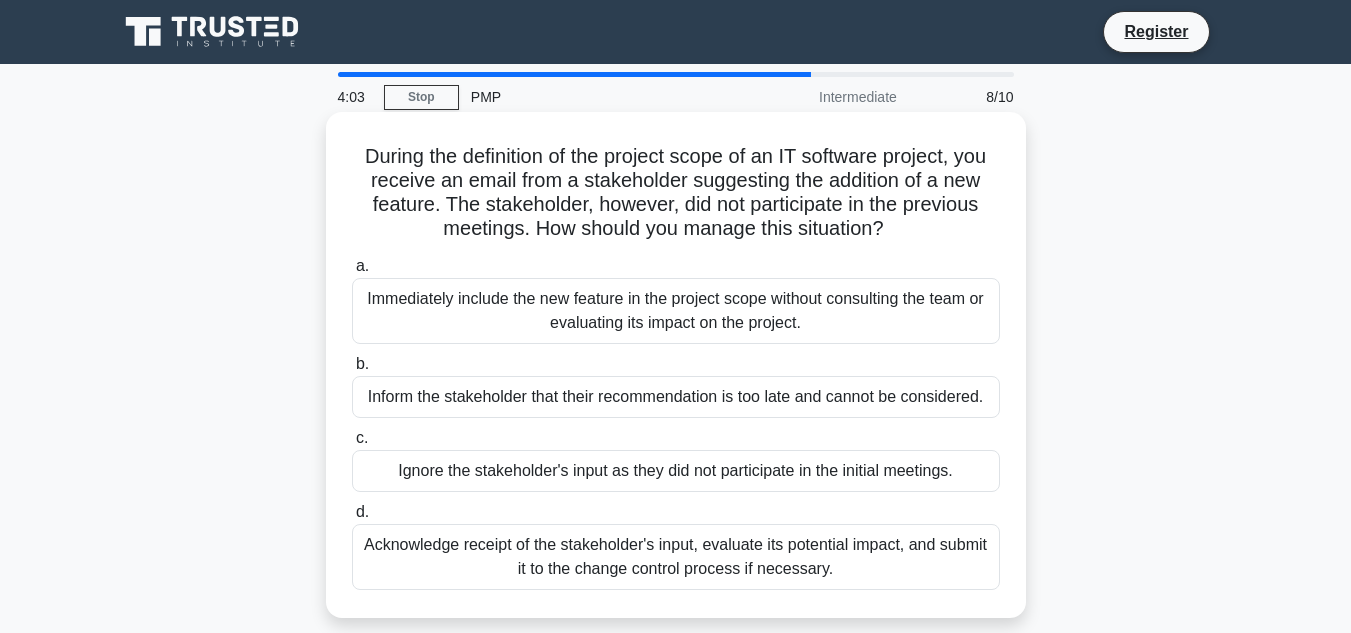 drag, startPoint x: 352, startPoint y: 157, endPoint x: 1025, endPoint y: 587, distance: 798.64197 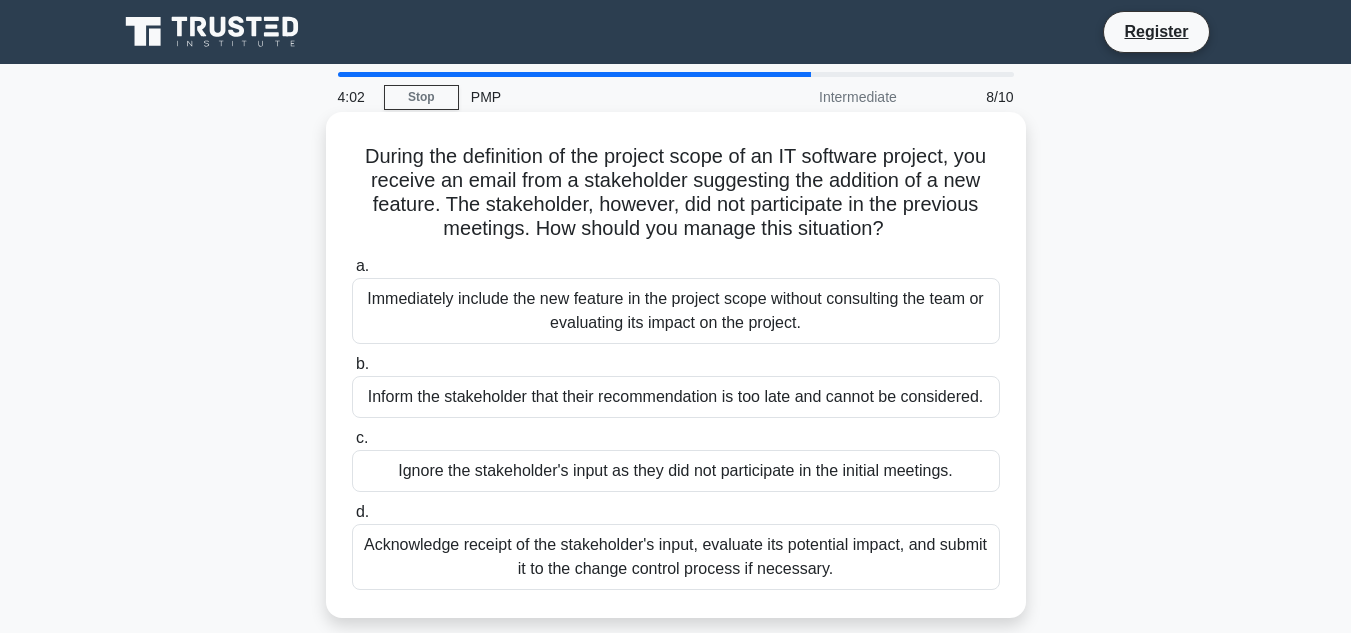 copy on "During the definition of the project scope of an IT software project, you receive an email from a stakeholder suggesting the addition of a new feature. The stakeholder, however, did not participate in the previous meetings. How should you manage this situation?
.spinner_0XTQ{transform-origin:center;animation:spinner_y6GP .75s linear infinite}@keyframes spinner_y6GP{100%{transform:rotate(360deg)}}
a.
Immediately include the new feature in the project scope without consulting the team or evaluating its impact on the project.
b.
Inform the stakeholder that their recommendation is too late and cannot be considered.
c.
Ignore the stakeholder's input as they did not participate in the initial meetings.
d.
Acknow..." 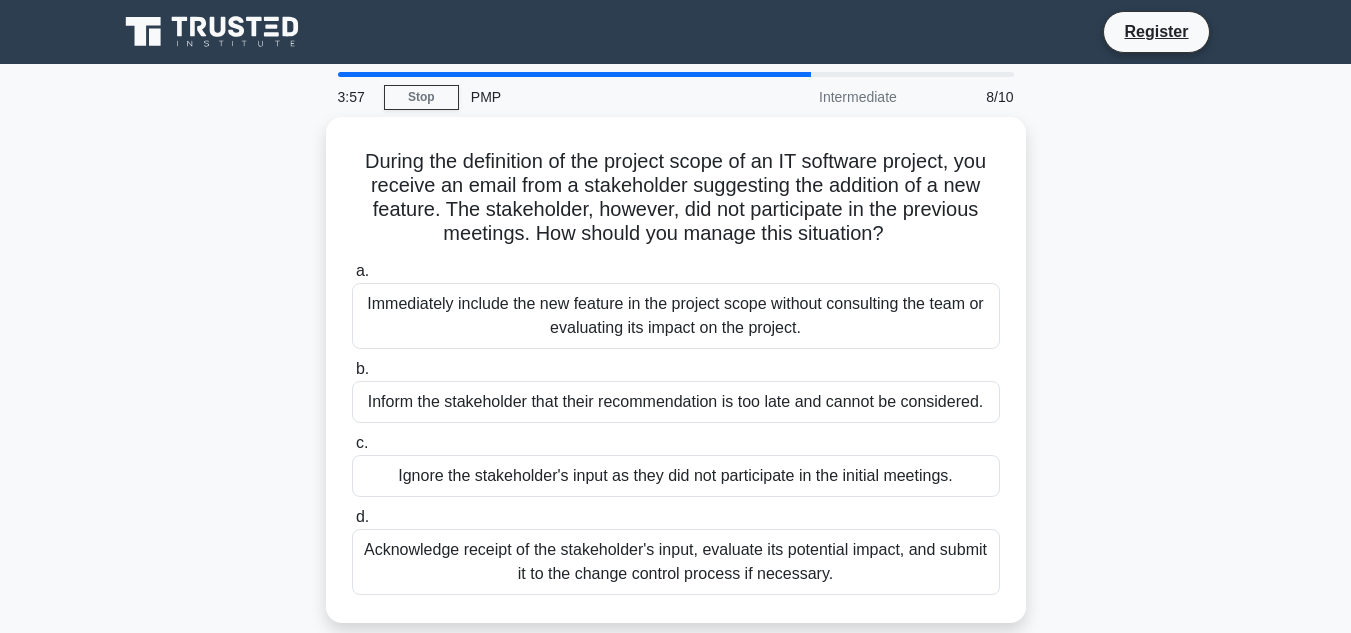 click on "During the definition of the project scope of an IT software project, you receive an email from a stakeholder suggesting the addition of a new feature. The stakeholder, however, did not participate in the previous meetings. How should you manage this situation?
.spinner_0XTQ{transform-origin:center;animation:spinner_y6GP .75s linear infinite}@keyframes spinner_y6GP{100%{transform:rotate(360deg)}}
a.
b. c." at bounding box center (676, 382) 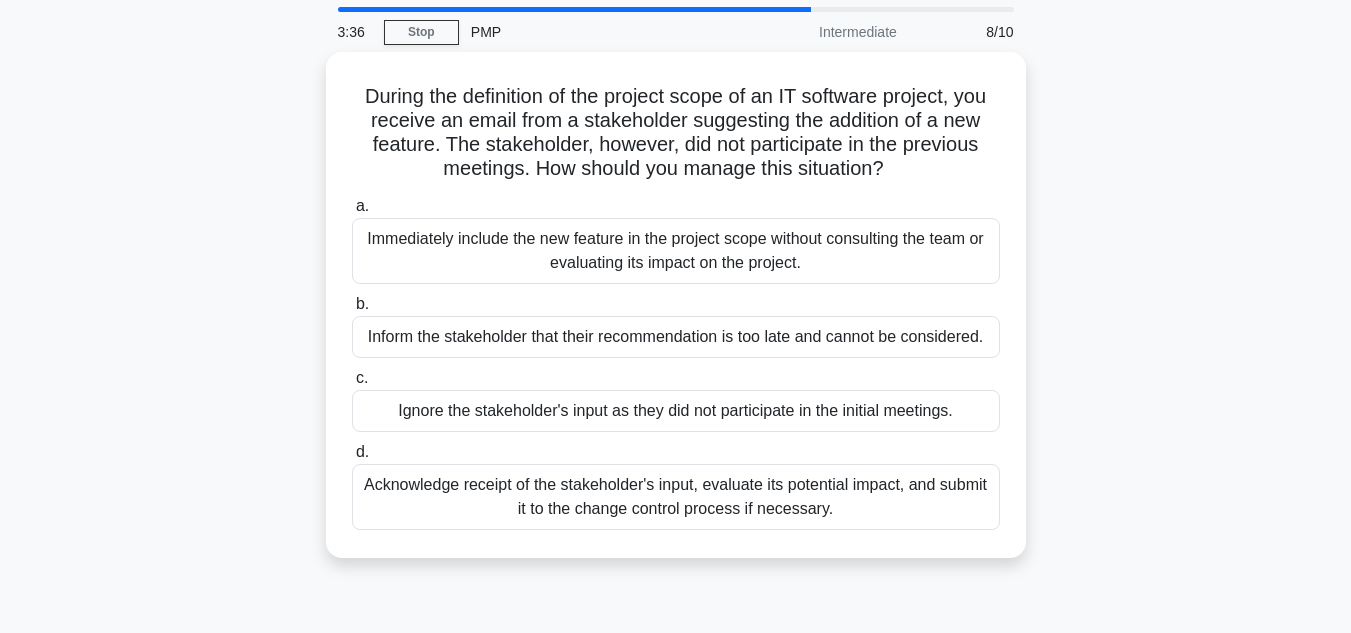 scroll, scrollTop: 100, scrollLeft: 0, axis: vertical 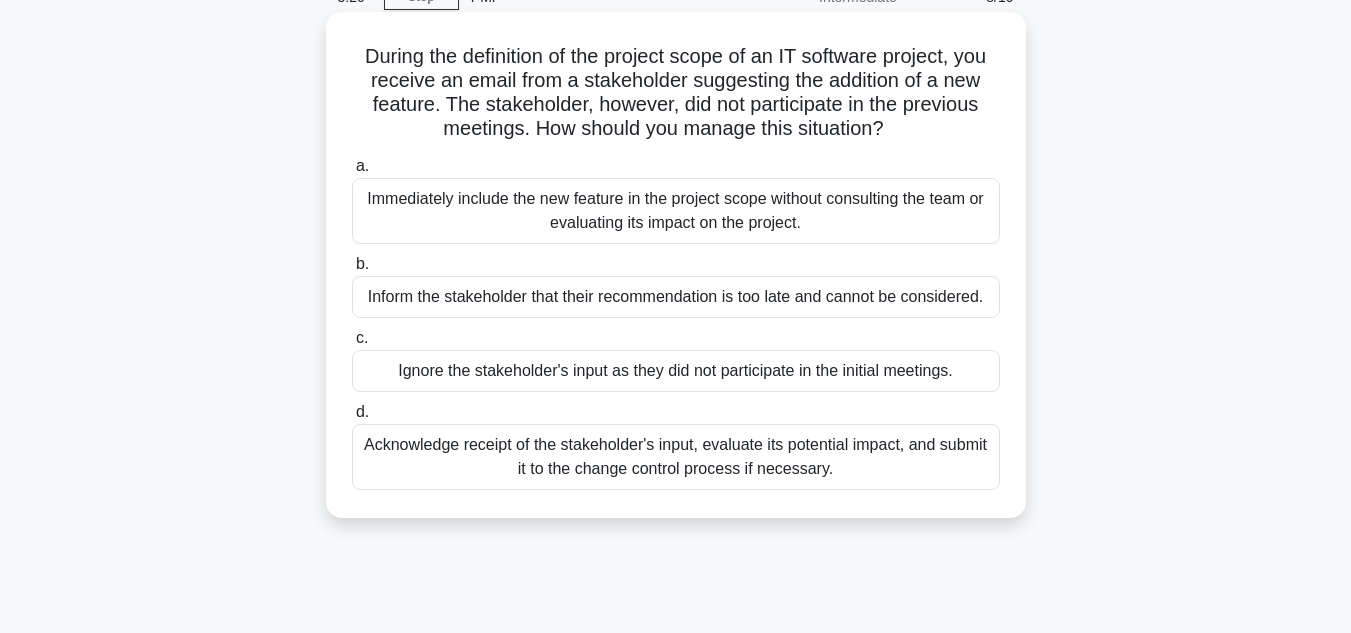 drag, startPoint x: 357, startPoint y: 441, endPoint x: 928, endPoint y: 511, distance: 575.2747 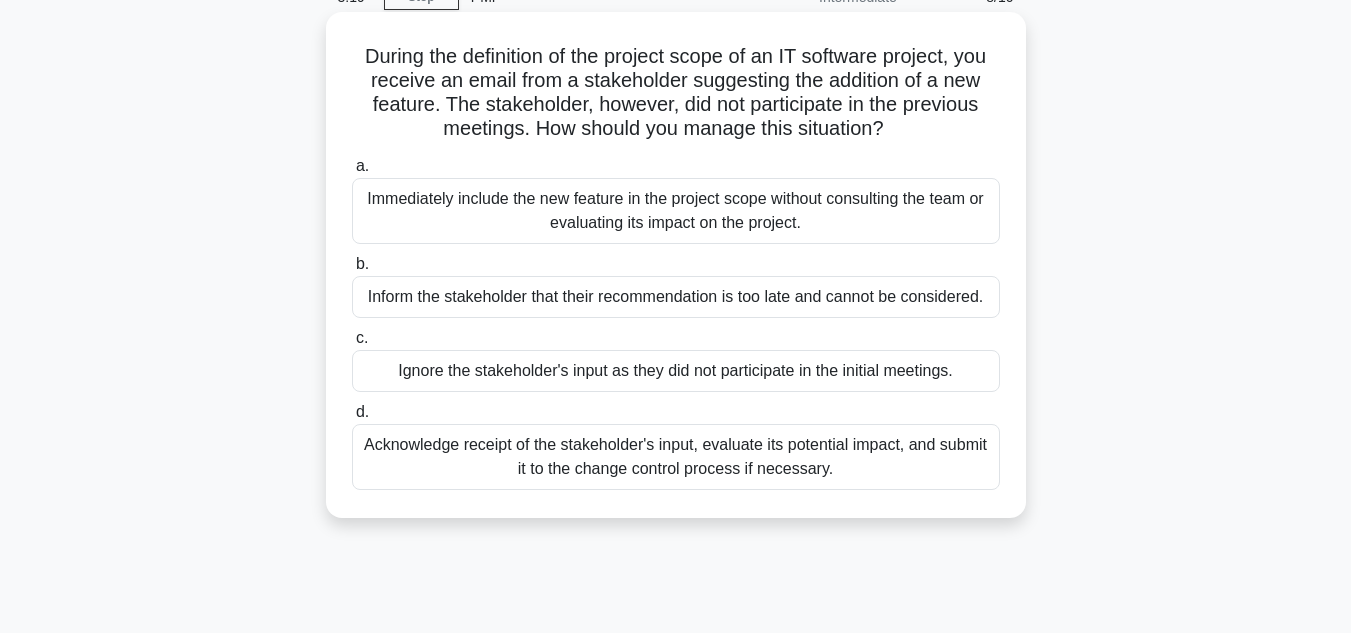 click on "Acknowledge receipt of the stakeholder's input, evaluate its potential impact, and submit it to the change control process if necessary." at bounding box center [676, 457] 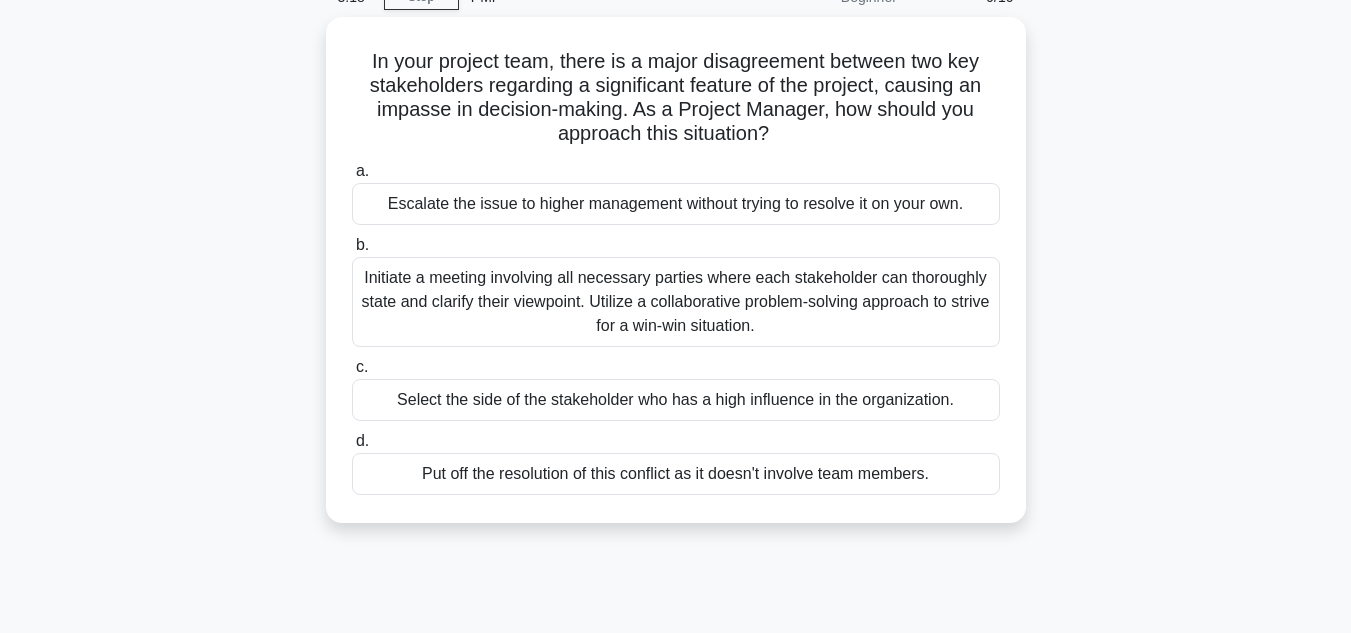 scroll, scrollTop: 0, scrollLeft: 0, axis: both 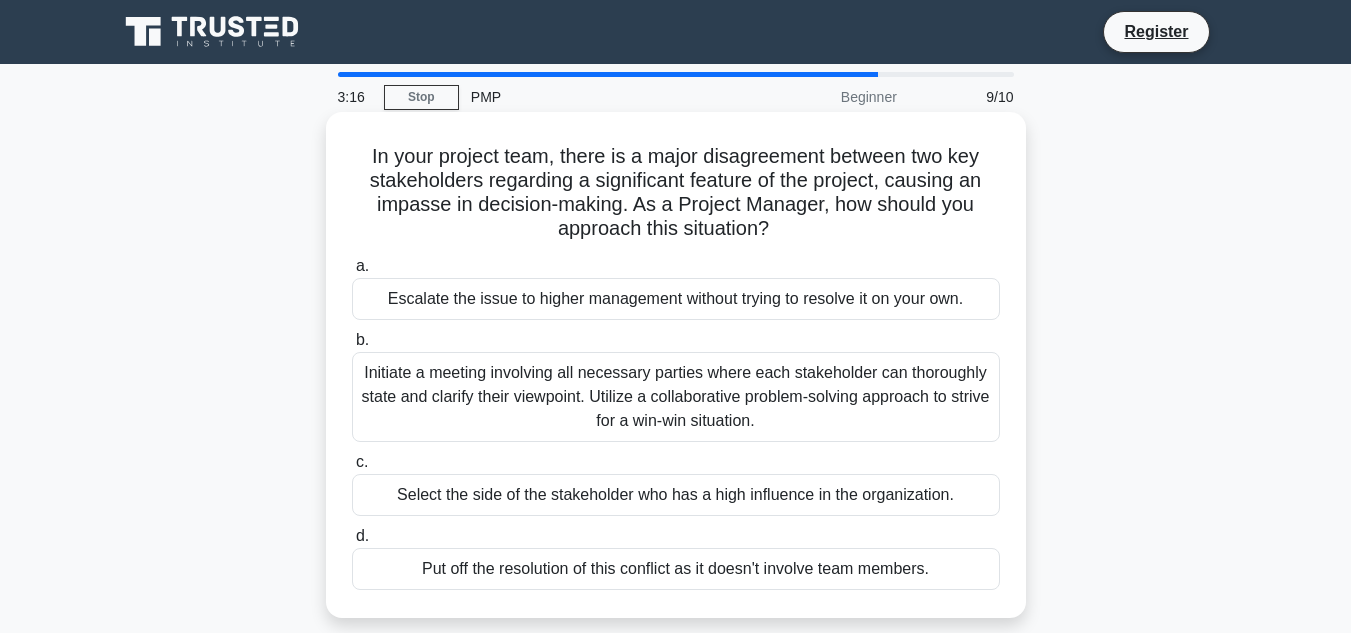 drag, startPoint x: 357, startPoint y: 152, endPoint x: 953, endPoint y: 592, distance: 740.82117 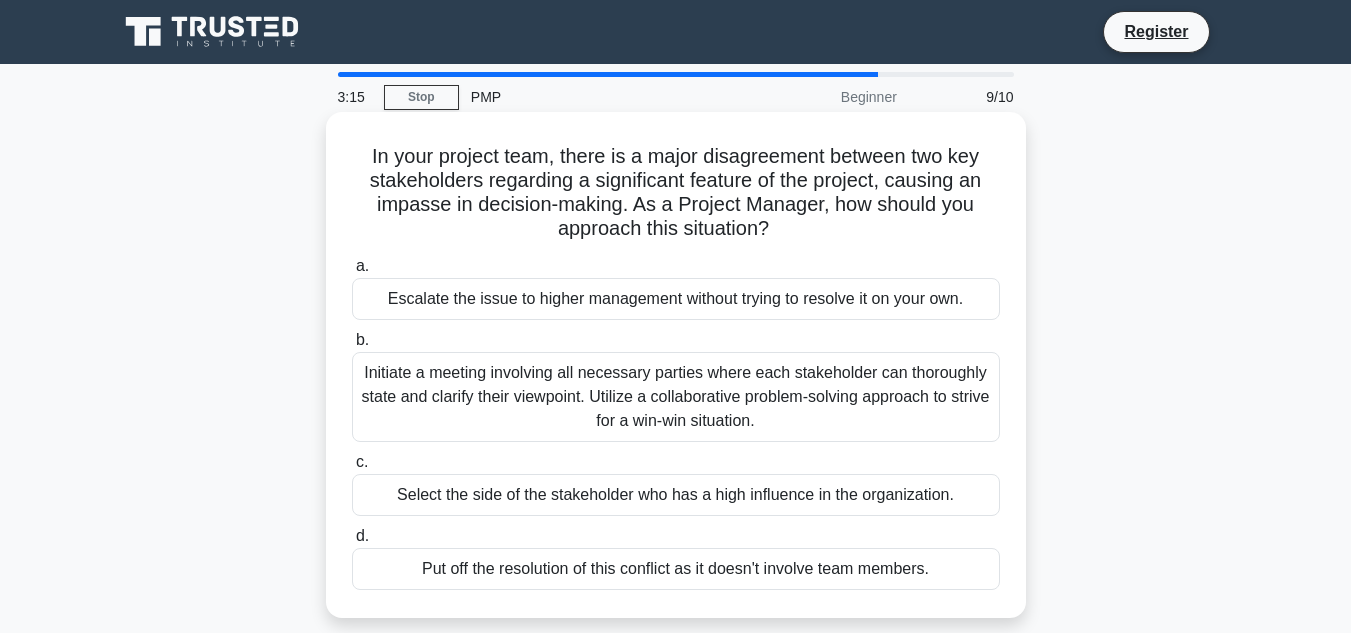 copy on "In your project team, there is a major disagreement between two key stakeholders regarding a significant feature of the project, causing an impasse in decision-making. As a Project Manager, how should you approach this situation?
.spinner_0XTQ{transform-origin:center;animation:spinner_y6GP .75s linear infinite}@keyframes spinner_y6GP{100%{transform:rotate(360deg)}}
a.
Escalate the issue to higher management without trying to resolve it on your own.
b.
Initiate a meeting involving all necessary parties where each stakeholder can thoroughly state and clarify their viewpoint. Utilize a collaborative problem-solving approach to strive for a win-win situation.
c.
Select the side of the stakeholder who has a high influence in the organization.
d.
..." 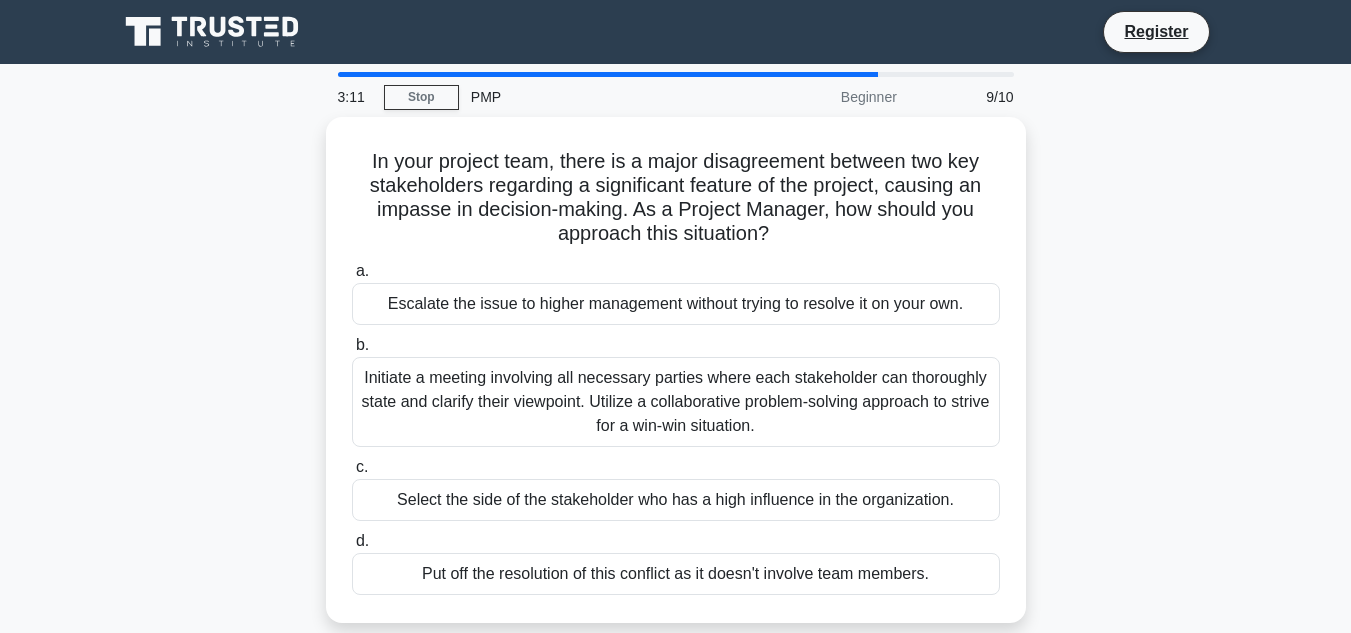 click on "In your project team, there is a major disagreement between two key stakeholders regarding a significant feature of the project, causing an impasse in decision-making. As a Project Manager, how should you approach this situation?
.spinner_0XTQ{transform-origin:center;animation:spinner_y6GP .75s linear infinite}@keyframes spinner_y6GP{100%{transform:rotate(360deg)}}
a.
b. c." at bounding box center [676, 382] 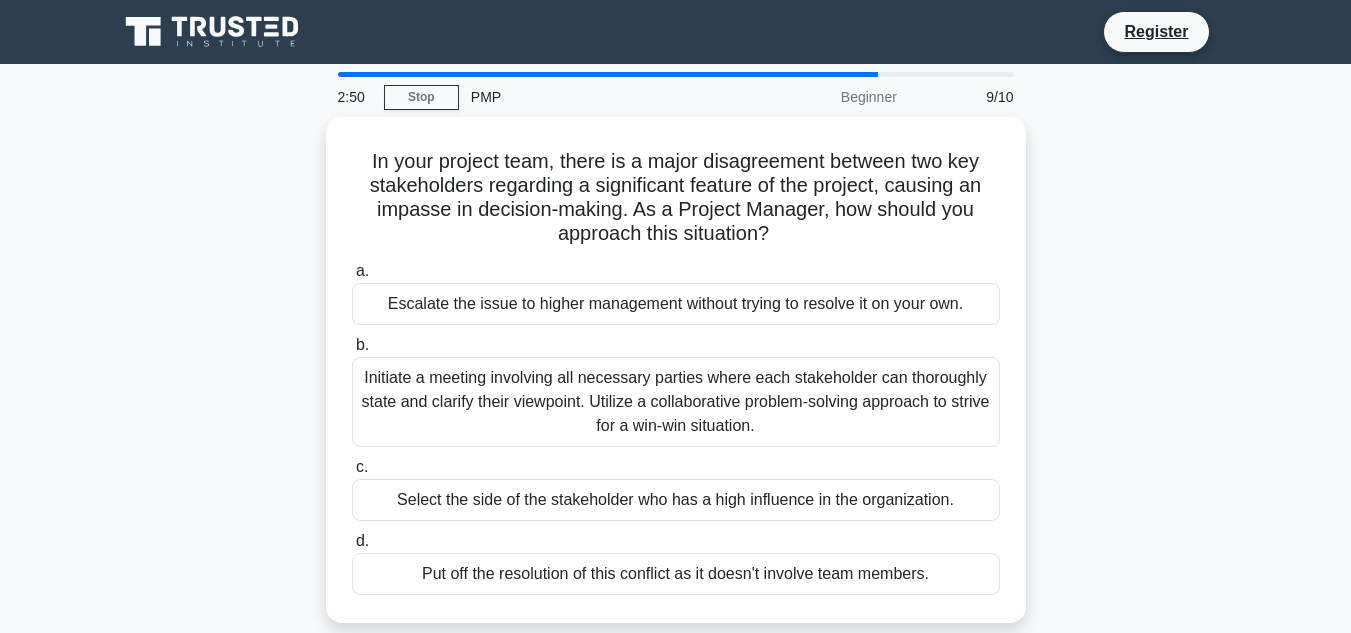 scroll, scrollTop: 100, scrollLeft: 0, axis: vertical 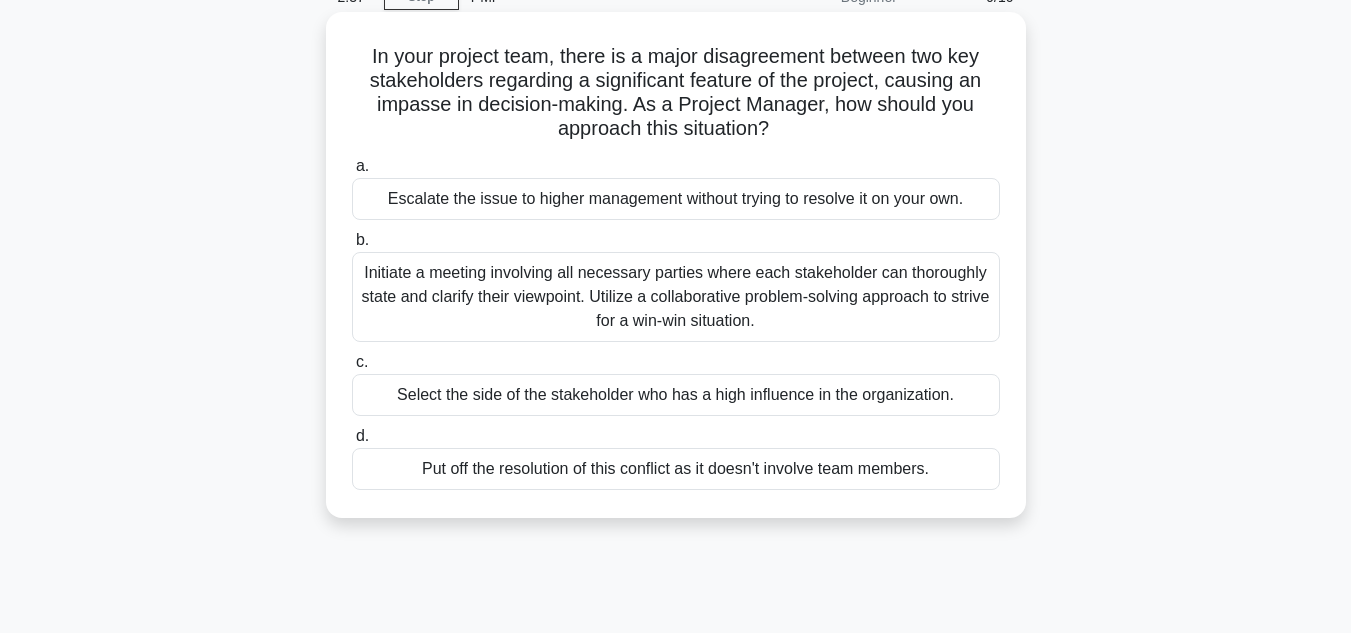 click on "Initiate a meeting involving all necessary parties where each stakeholder can thoroughly state and clarify their viewpoint. Utilize a collaborative problem-solving approach to strive for a win-win situation." at bounding box center (676, 297) 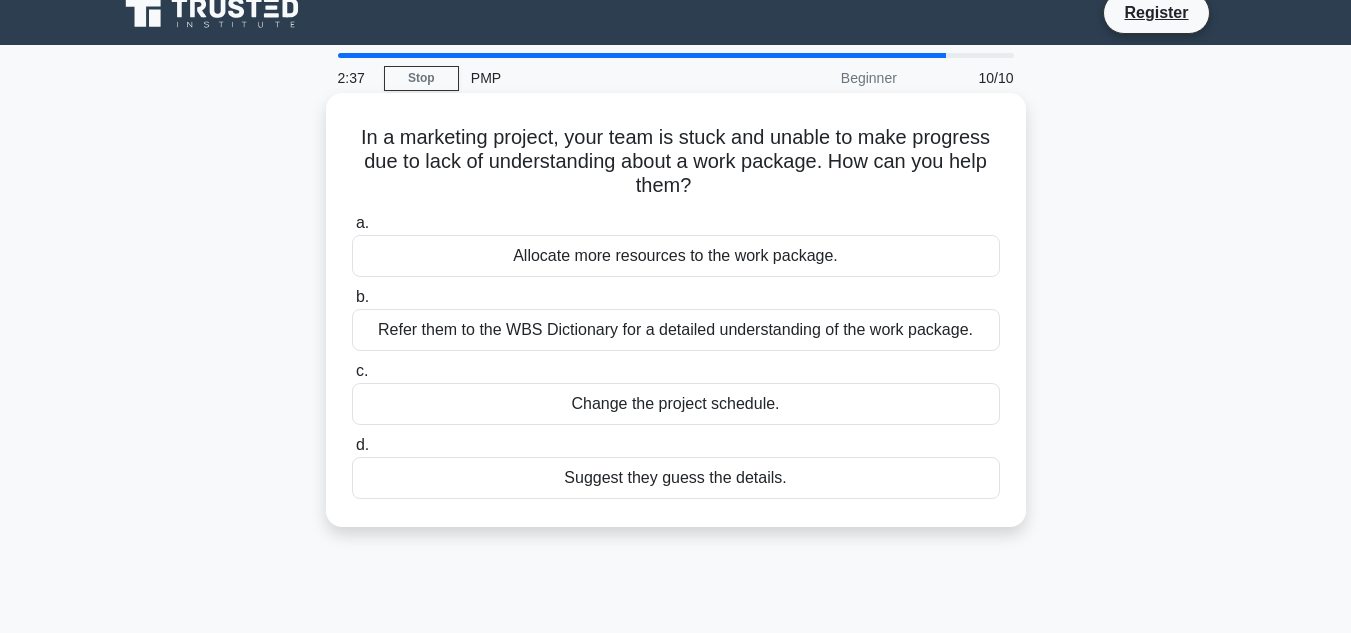 scroll, scrollTop: 0, scrollLeft: 0, axis: both 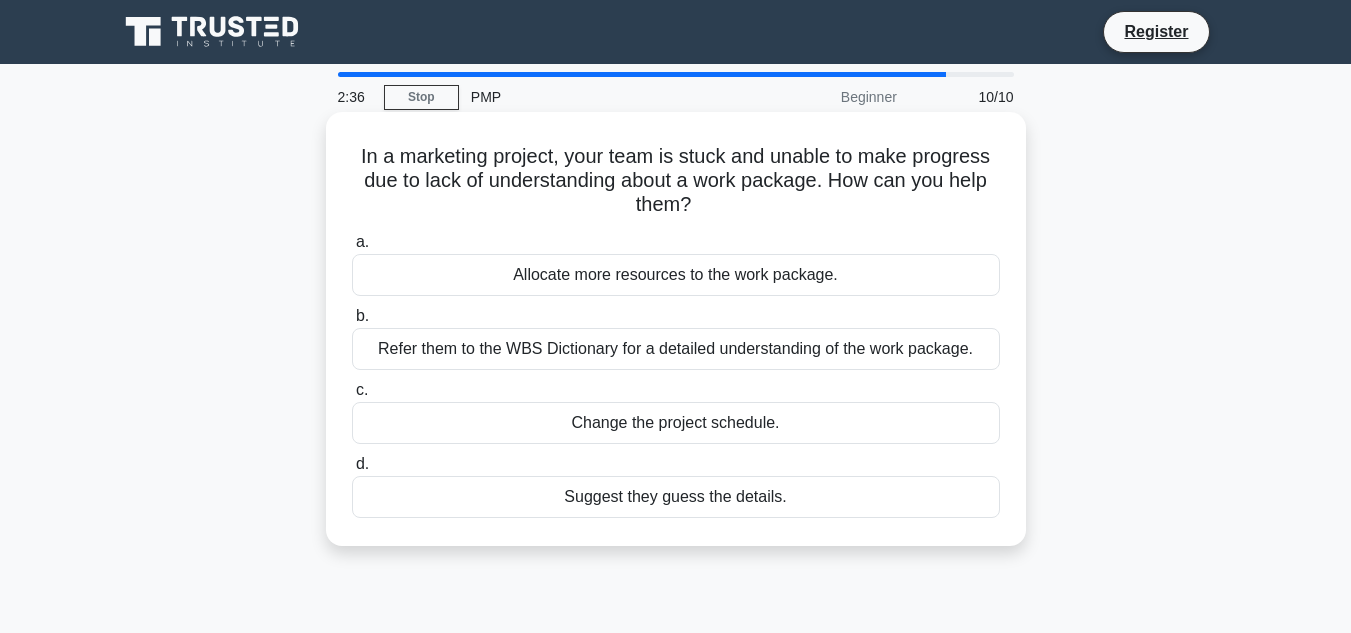 click on "In a marketing project, your team is stuck and unable to make progress due to lack of understanding about a work package. How can you help them?
.spinner_0XTQ{transform-origin:center;animation:spinner_y6GP .75s linear infinite}@keyframes spinner_y6GP{100%{transform:rotate(360deg)}}" at bounding box center (676, 181) 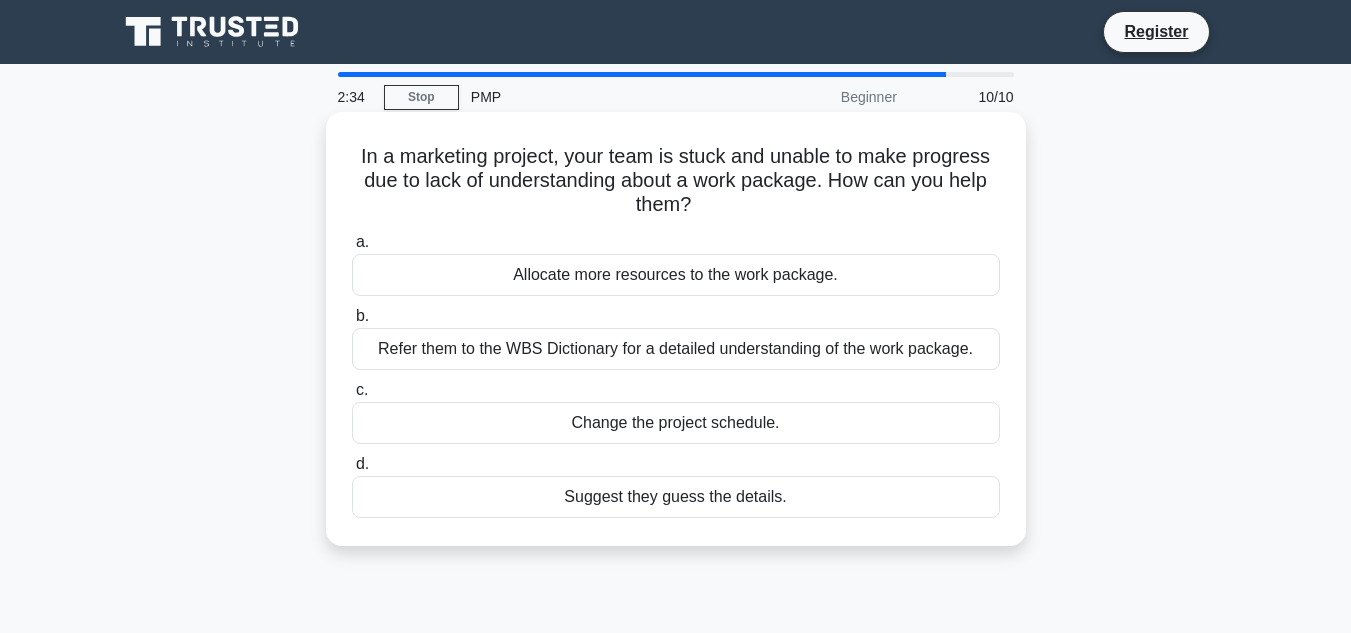 drag, startPoint x: 351, startPoint y: 158, endPoint x: 807, endPoint y: 489, distance: 563.46875 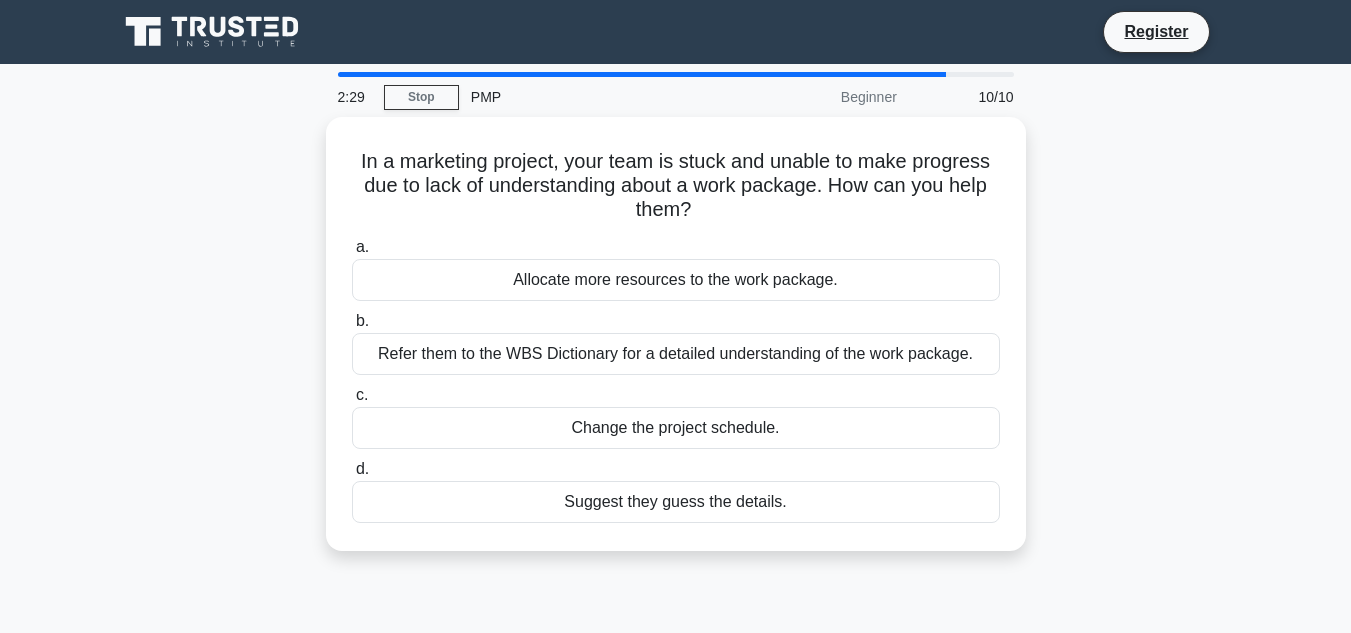 click on "In a marketing project, your team is stuck and unable to make progress due to lack of understanding about a work package. How can you help them?
.spinner_0XTQ{transform-origin:center;animation:spinner_y6GP .75s linear infinite}@keyframes spinner_y6GP{100%{transform:rotate(360deg)}}
a.
Allocate more resources to the work package.
b. c. d." at bounding box center [676, 346] 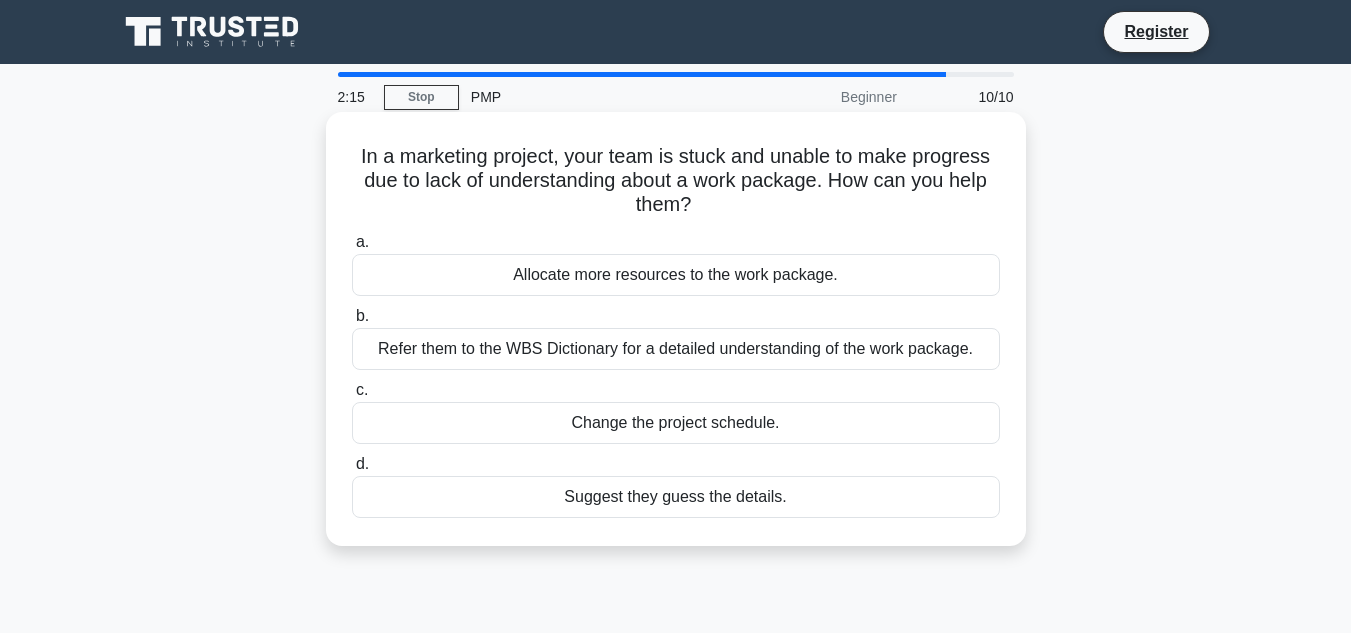 click on "Refer them to the WBS Dictionary for a detailed understanding of the work package." at bounding box center [676, 349] 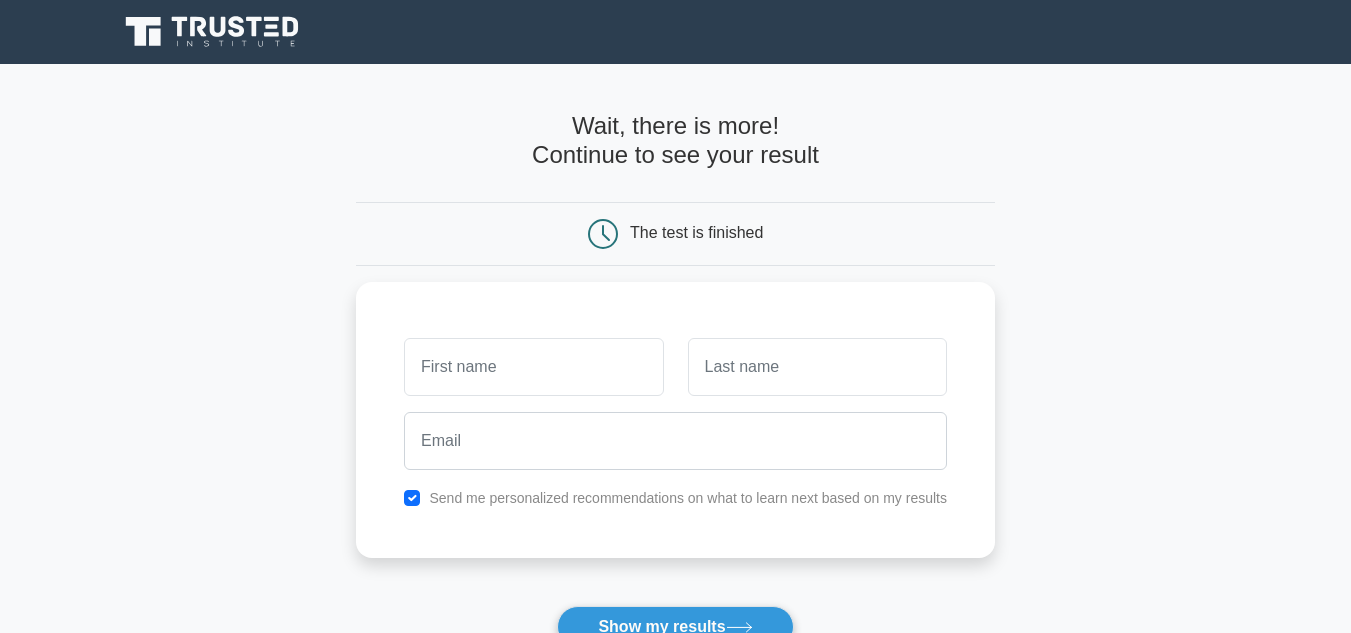 scroll, scrollTop: 0, scrollLeft: 0, axis: both 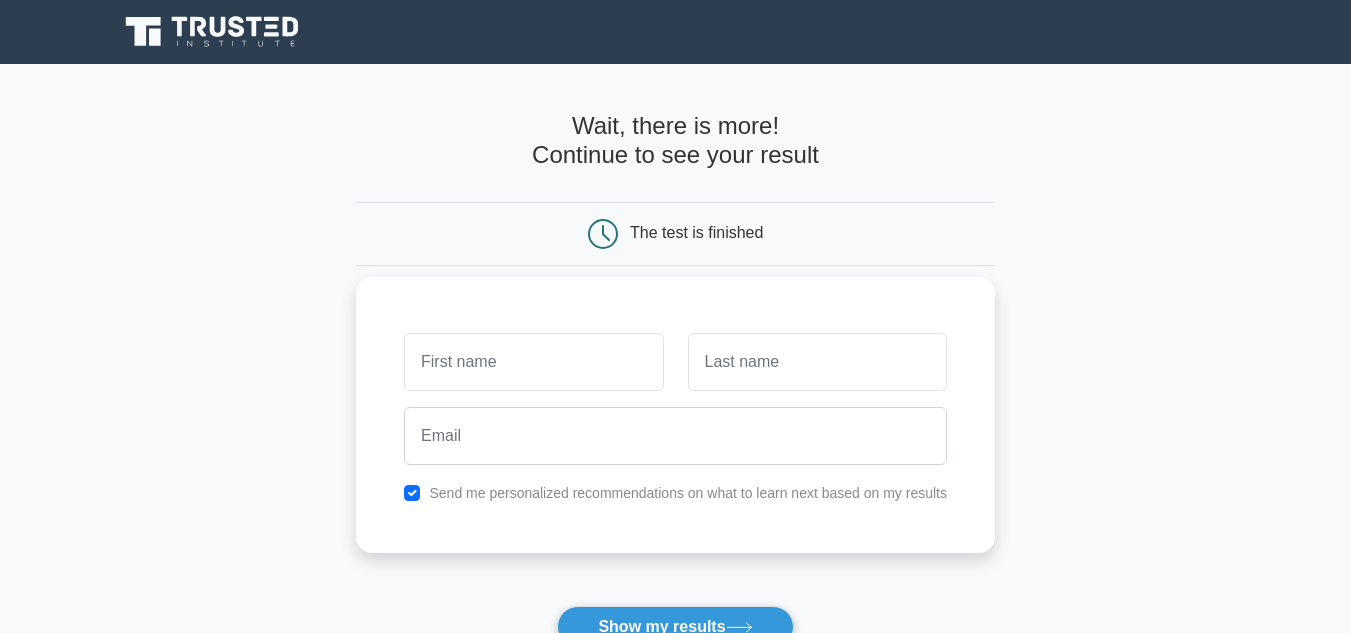 click at bounding box center [533, 362] 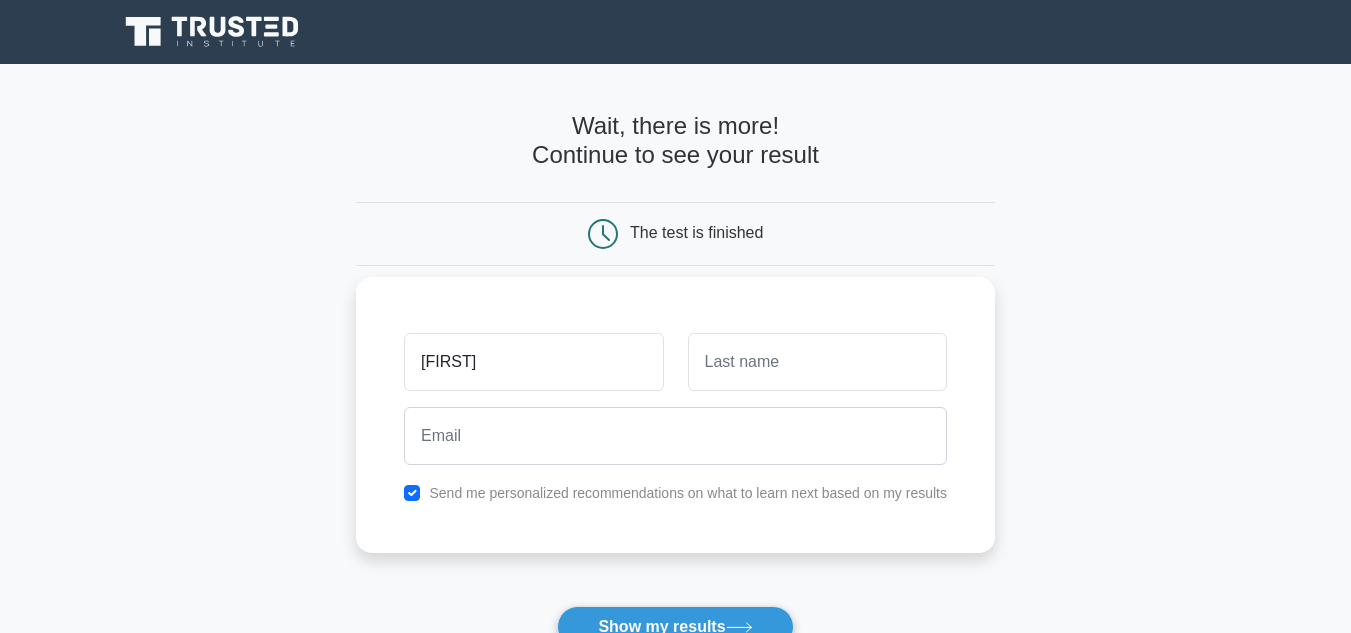 type on "Ankit" 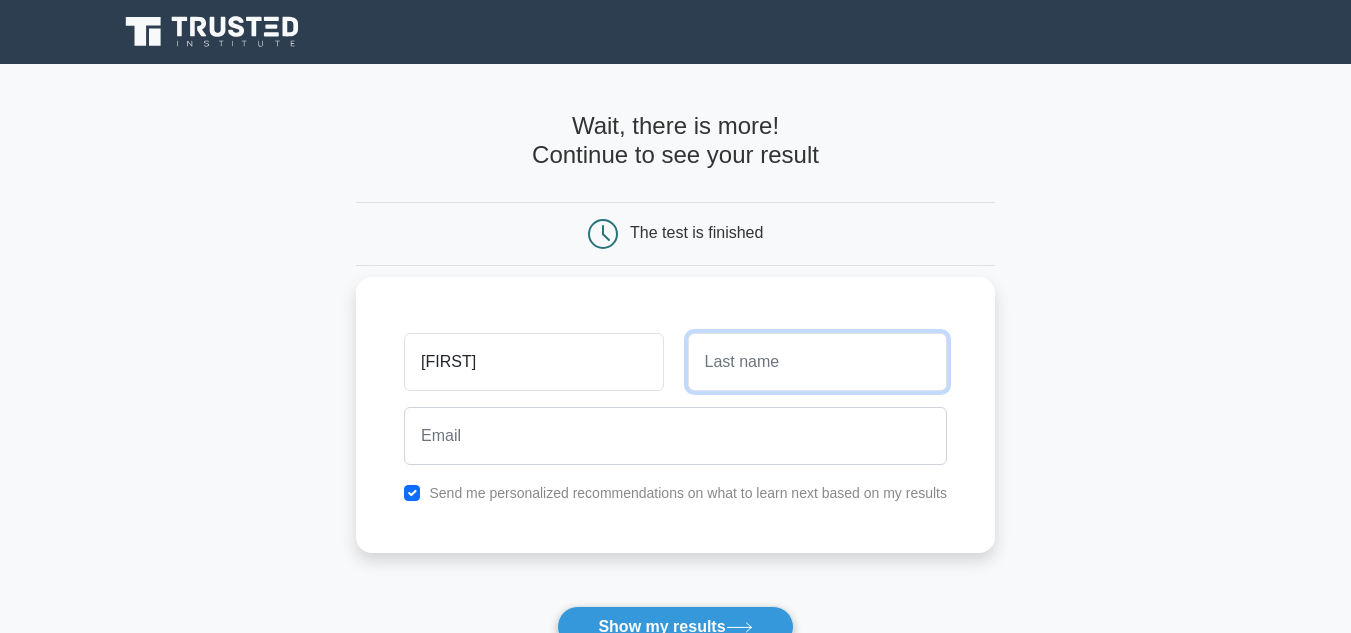 click at bounding box center (817, 362) 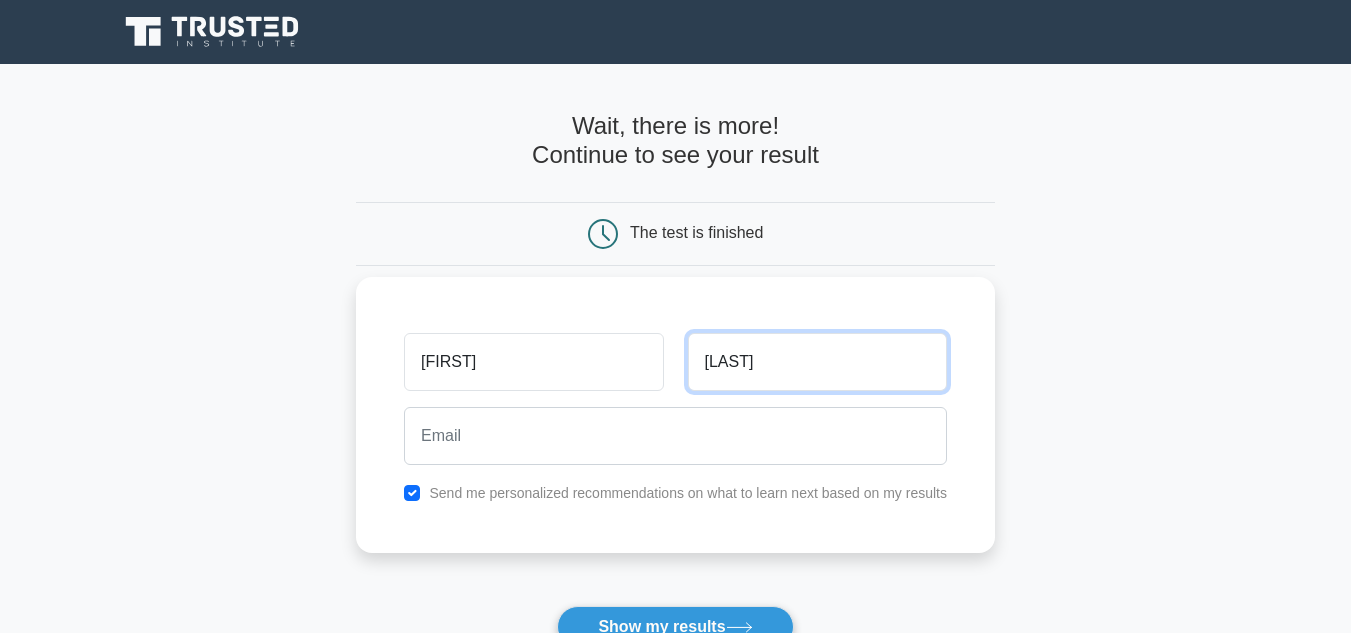 type on "Shah" 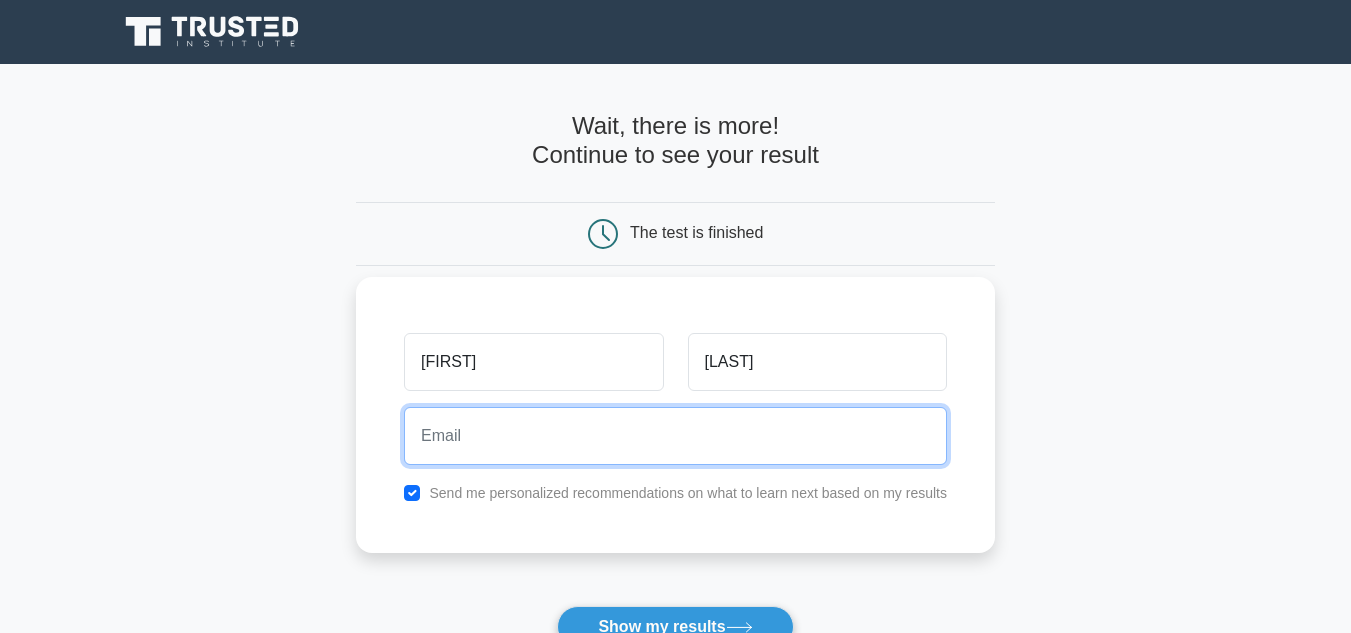 click at bounding box center (675, 436) 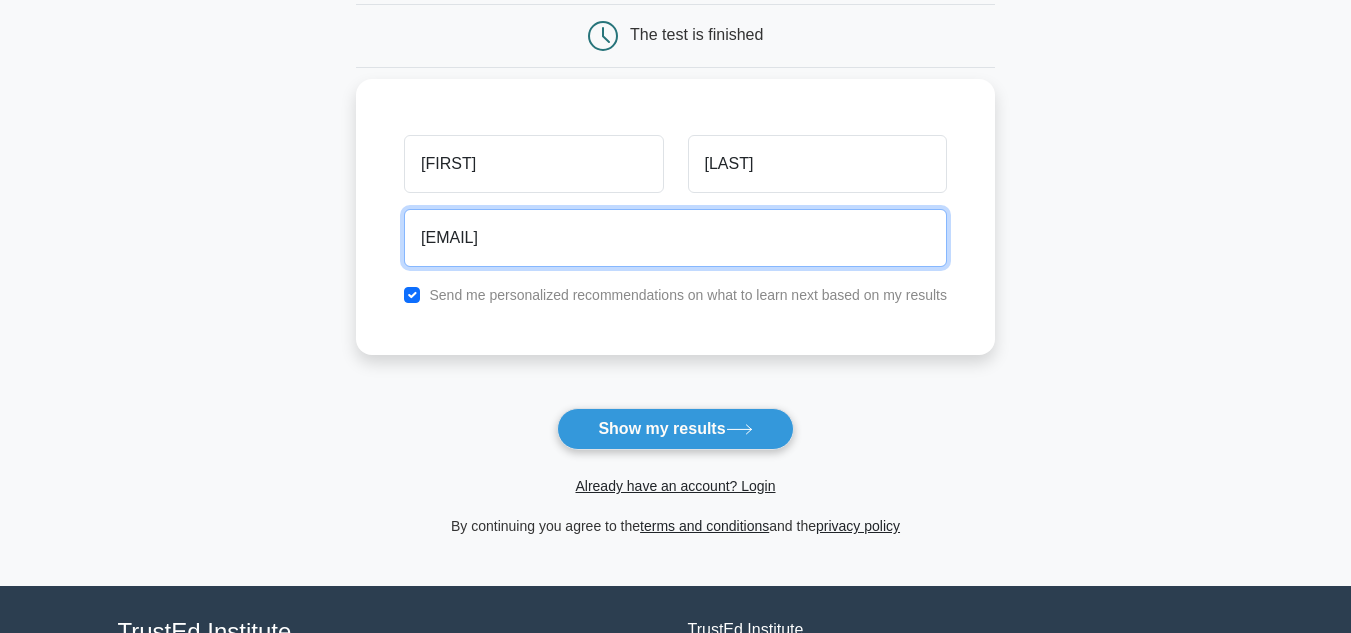 scroll, scrollTop: 200, scrollLeft: 0, axis: vertical 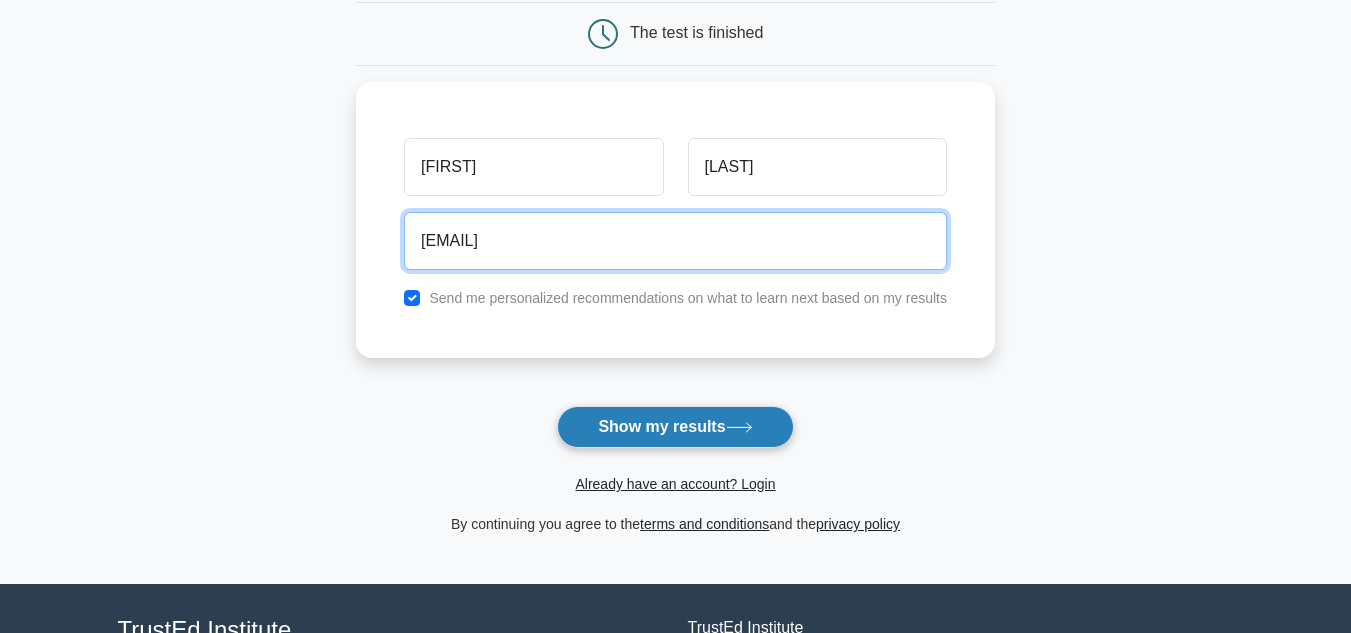 type on "rinkit1211@yahoo.com" 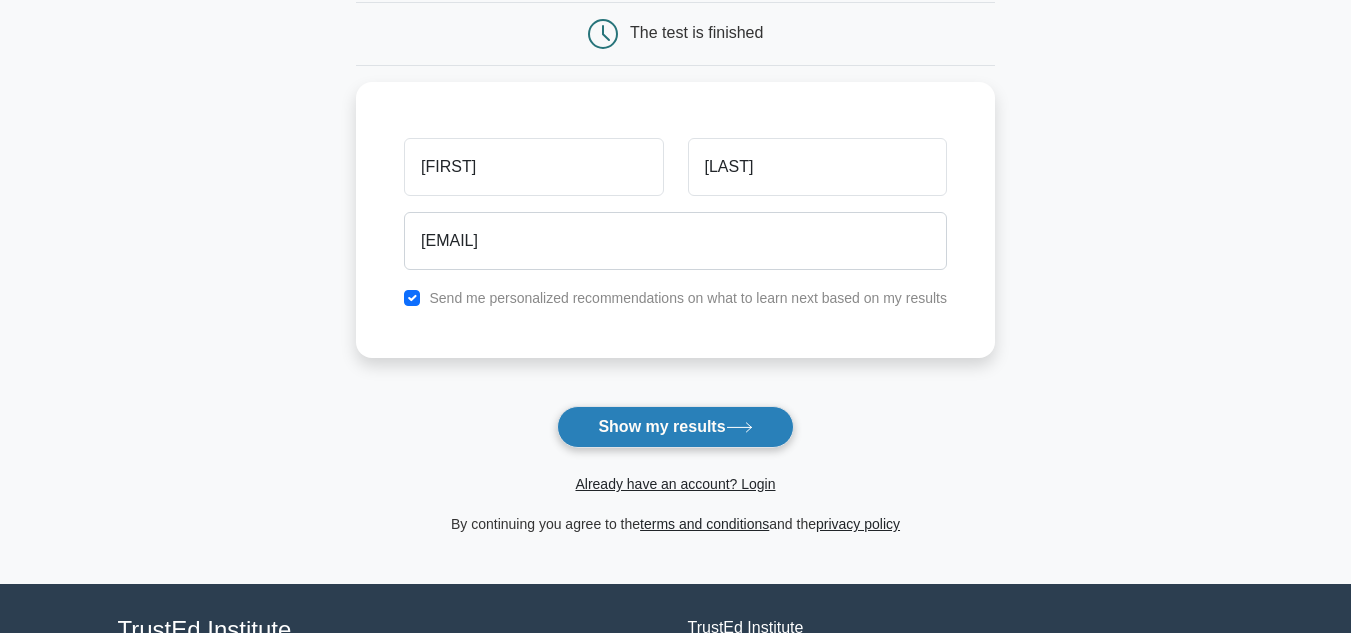 click on "Show my results" at bounding box center [675, 427] 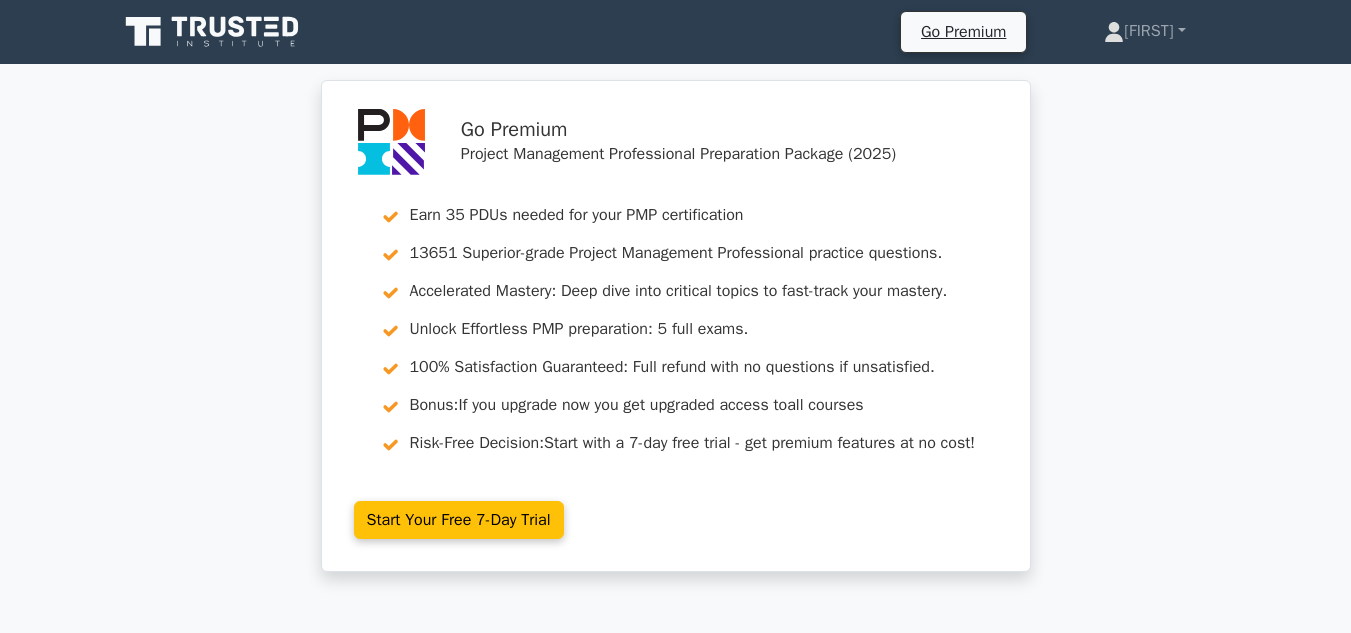 scroll, scrollTop: 0, scrollLeft: 0, axis: both 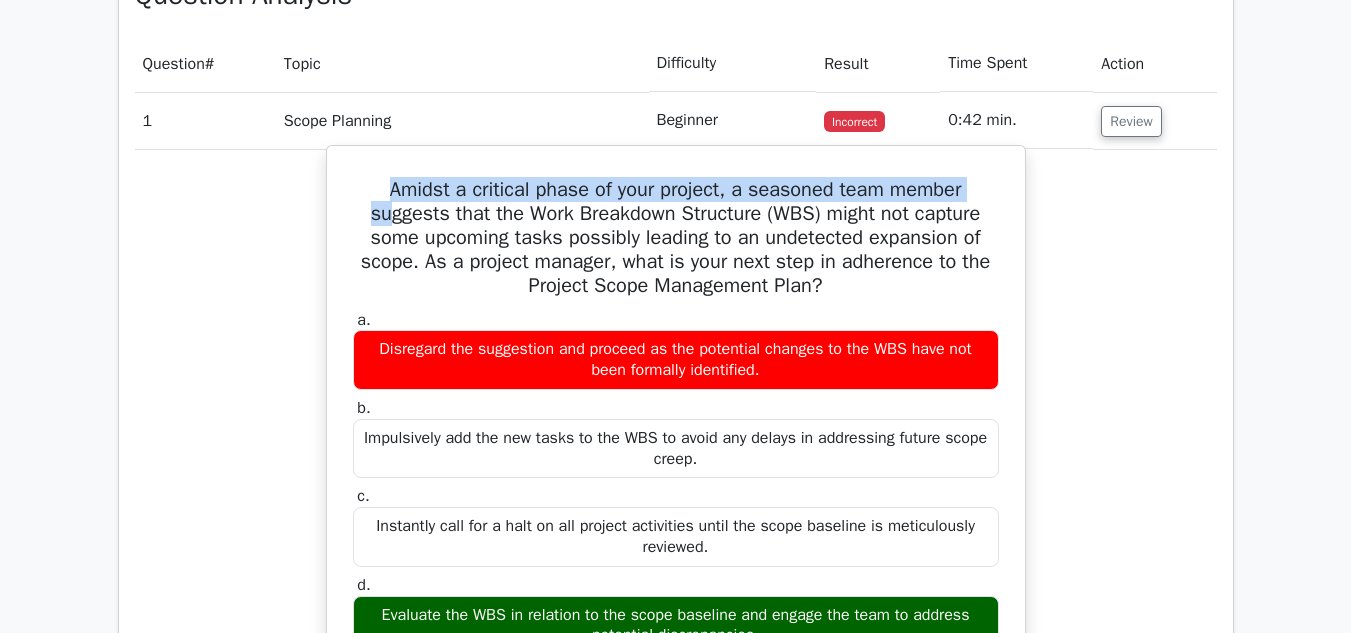 drag, startPoint x: 383, startPoint y: 191, endPoint x: 383, endPoint y: 220, distance: 29 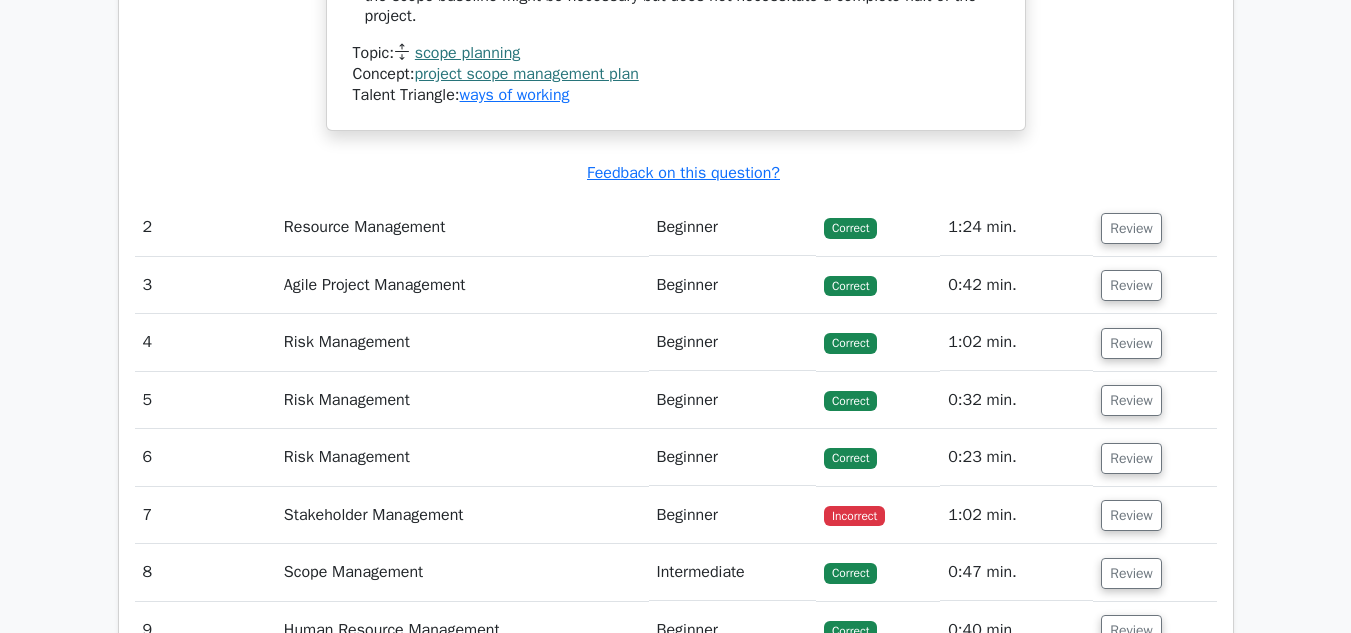 scroll, scrollTop: 2700, scrollLeft: 0, axis: vertical 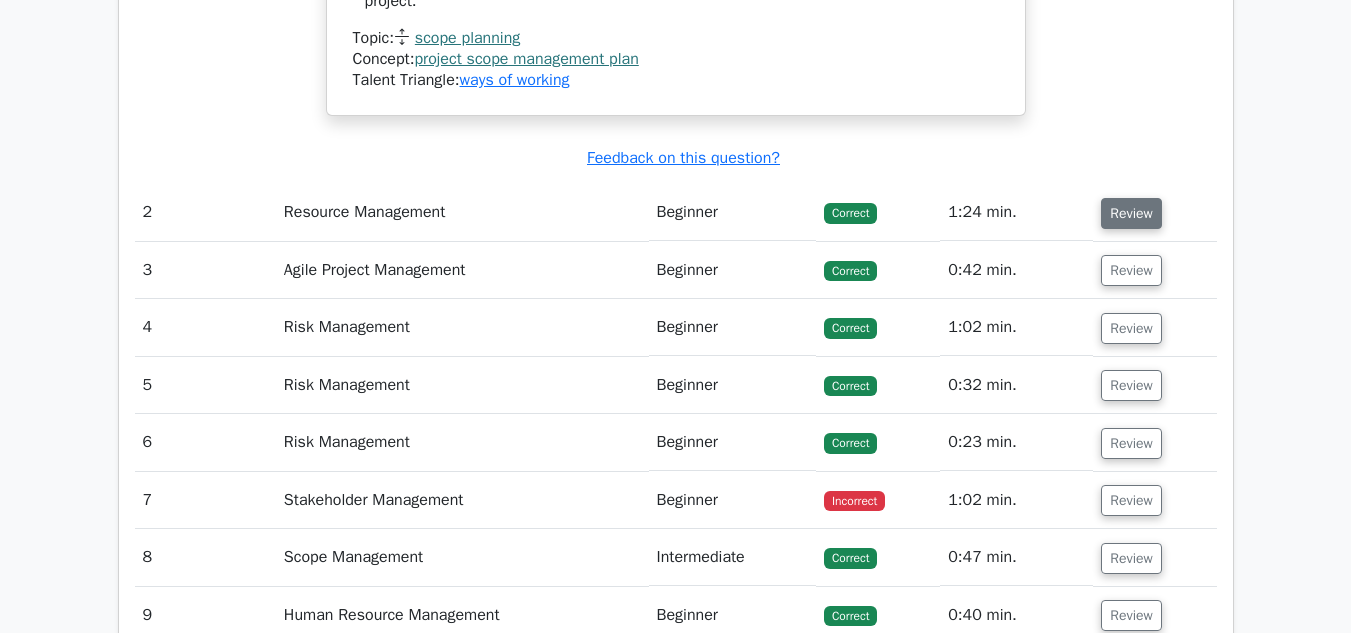 click on "Review" at bounding box center (1131, 213) 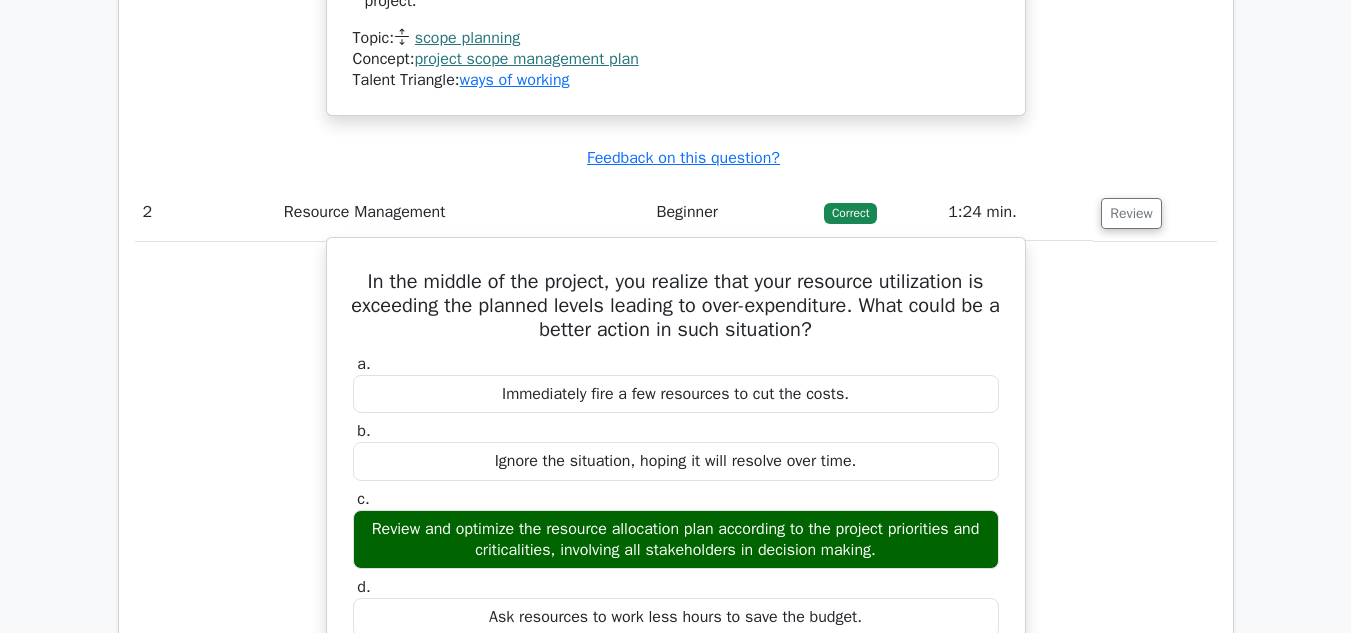 type 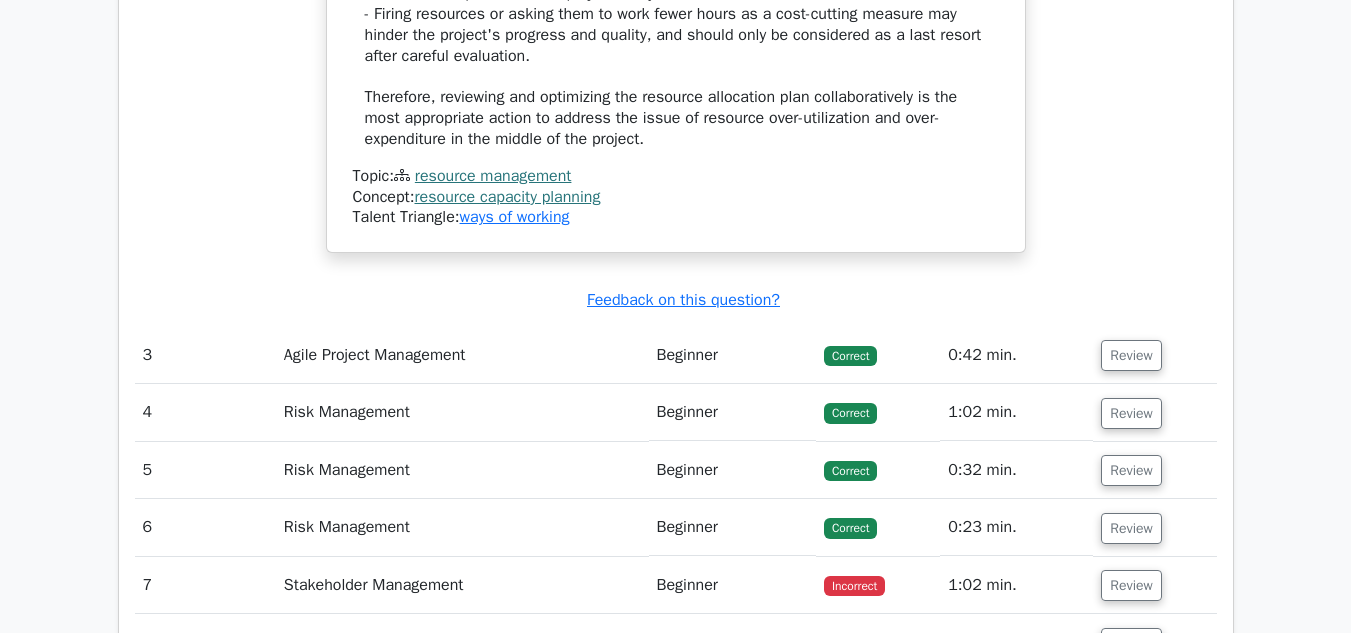 scroll, scrollTop: 3800, scrollLeft: 0, axis: vertical 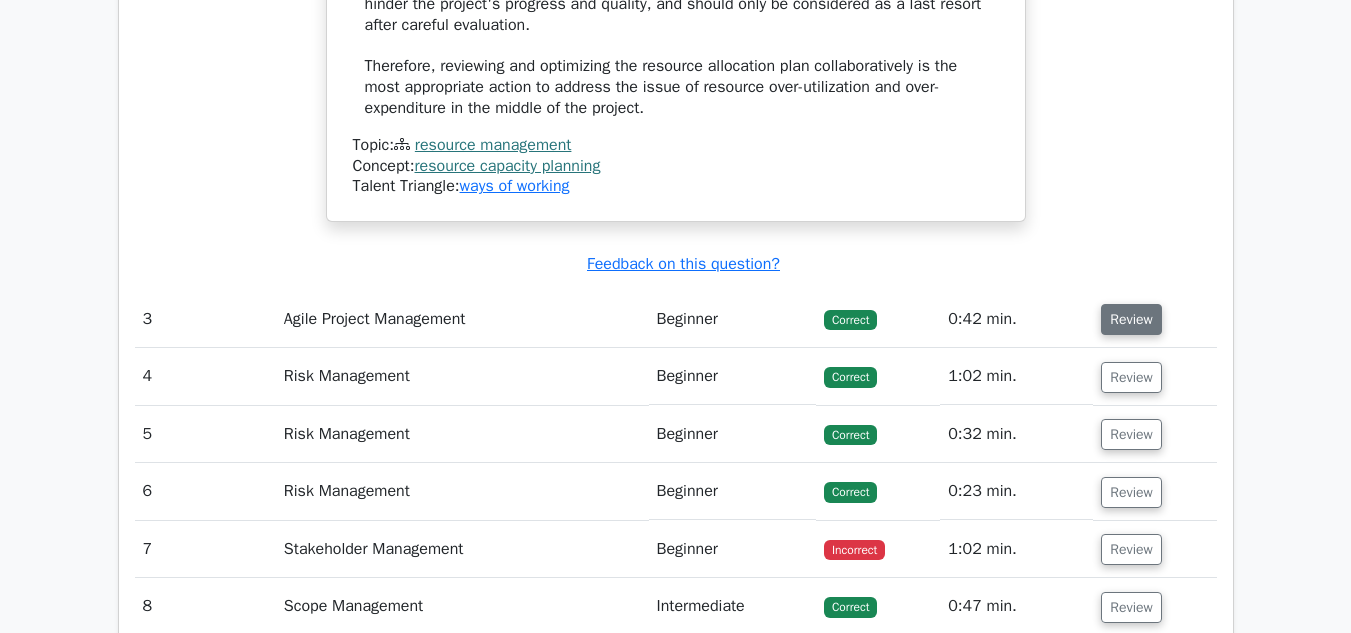 click on "Review" at bounding box center [1131, 319] 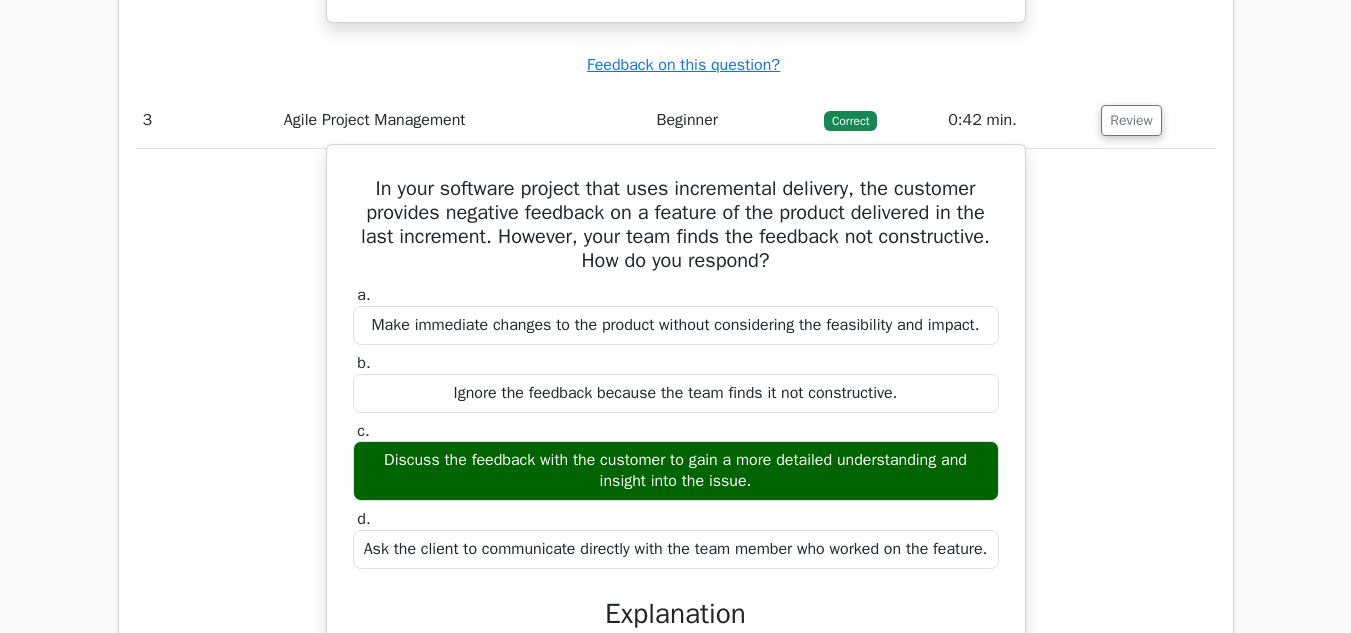 scroll, scrollTop: 4000, scrollLeft: 0, axis: vertical 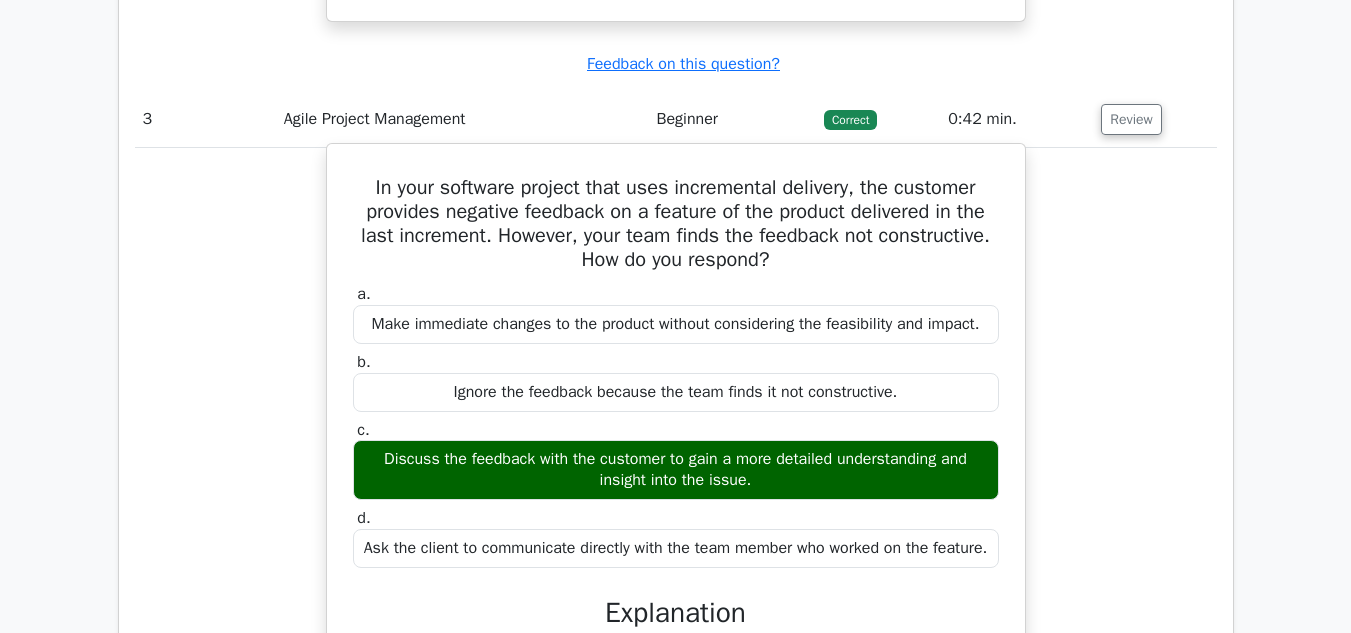 type 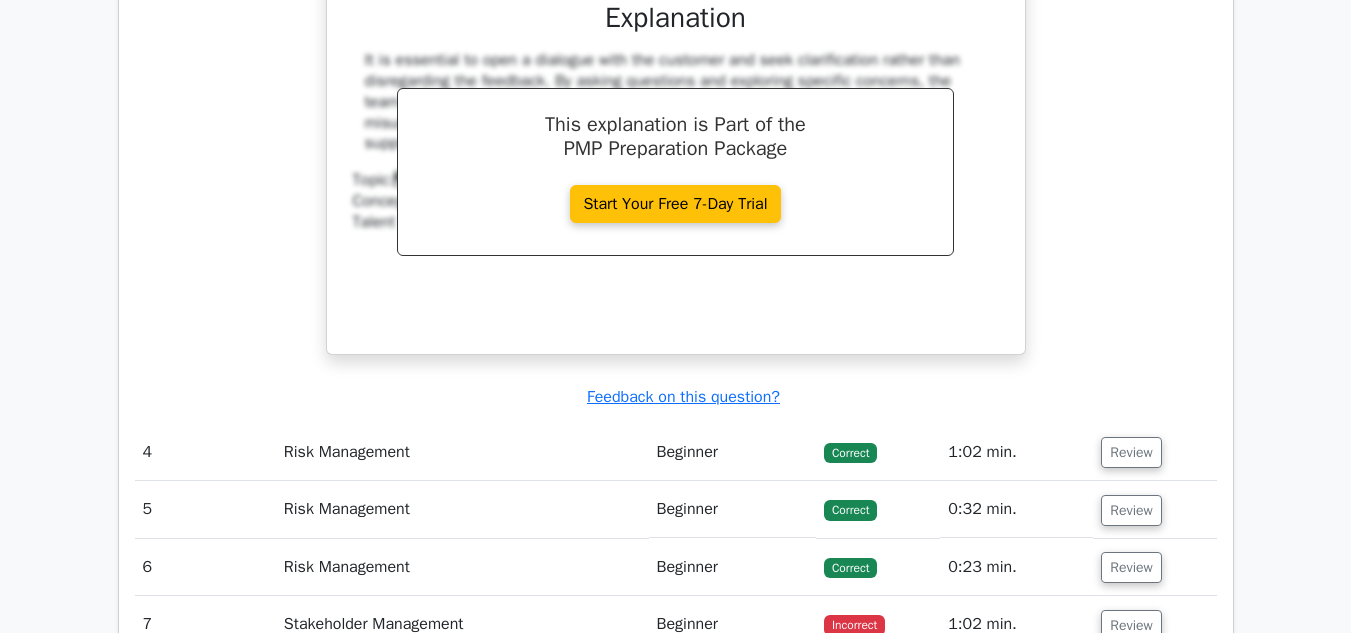 scroll, scrollTop: 4800, scrollLeft: 0, axis: vertical 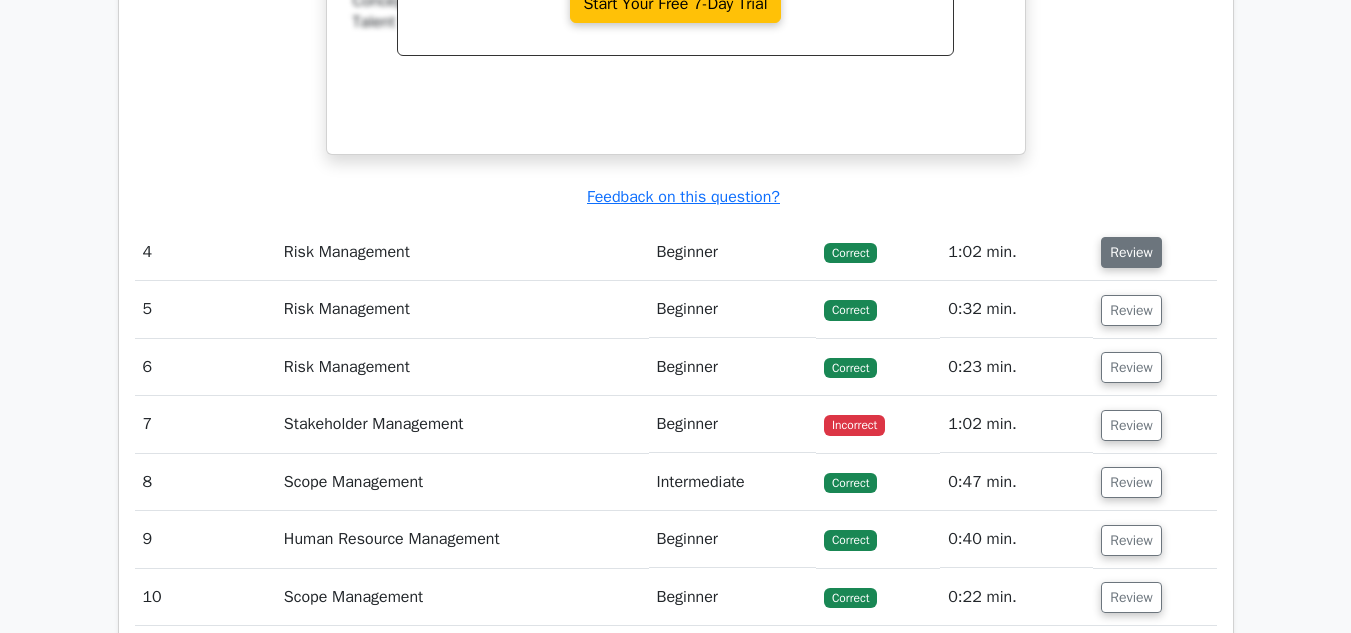 click on "Review" at bounding box center [1131, 252] 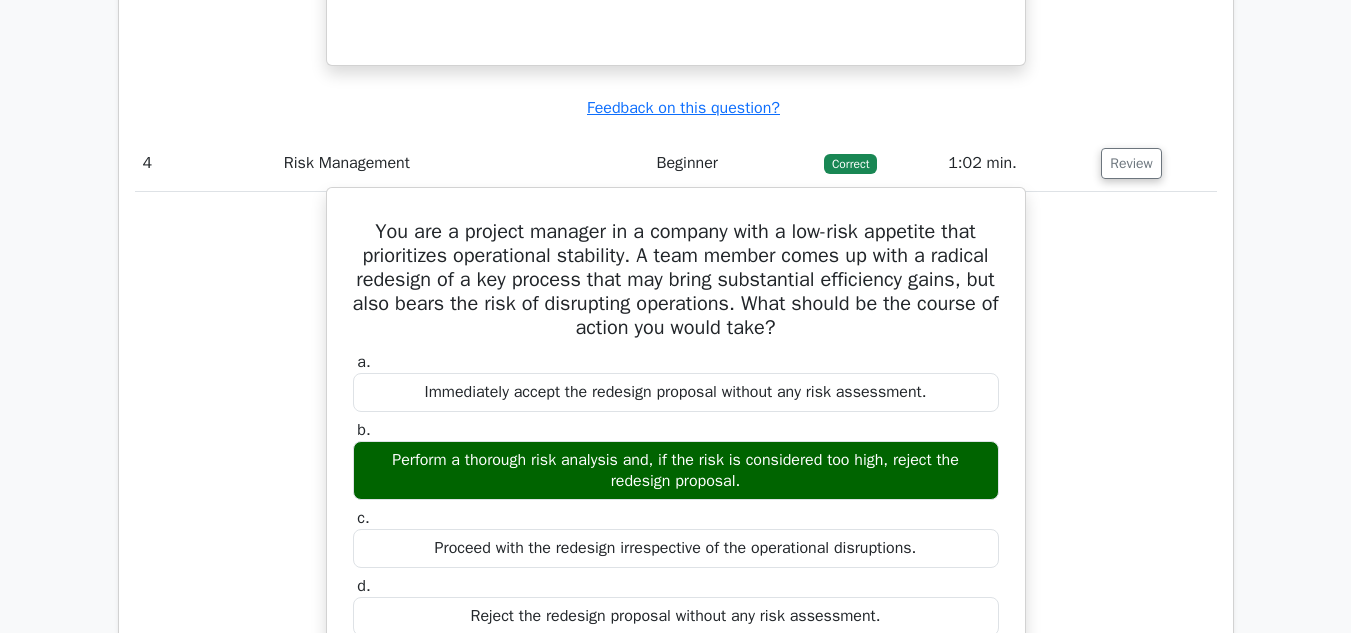 scroll, scrollTop: 5000, scrollLeft: 0, axis: vertical 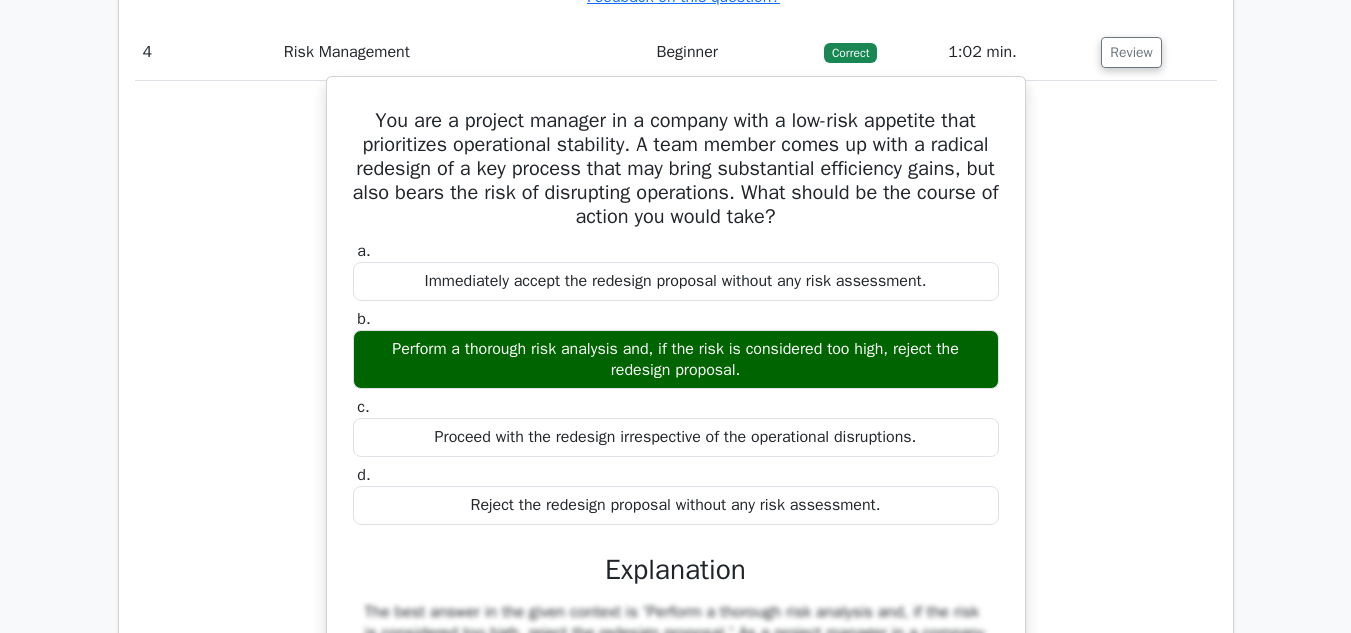 type 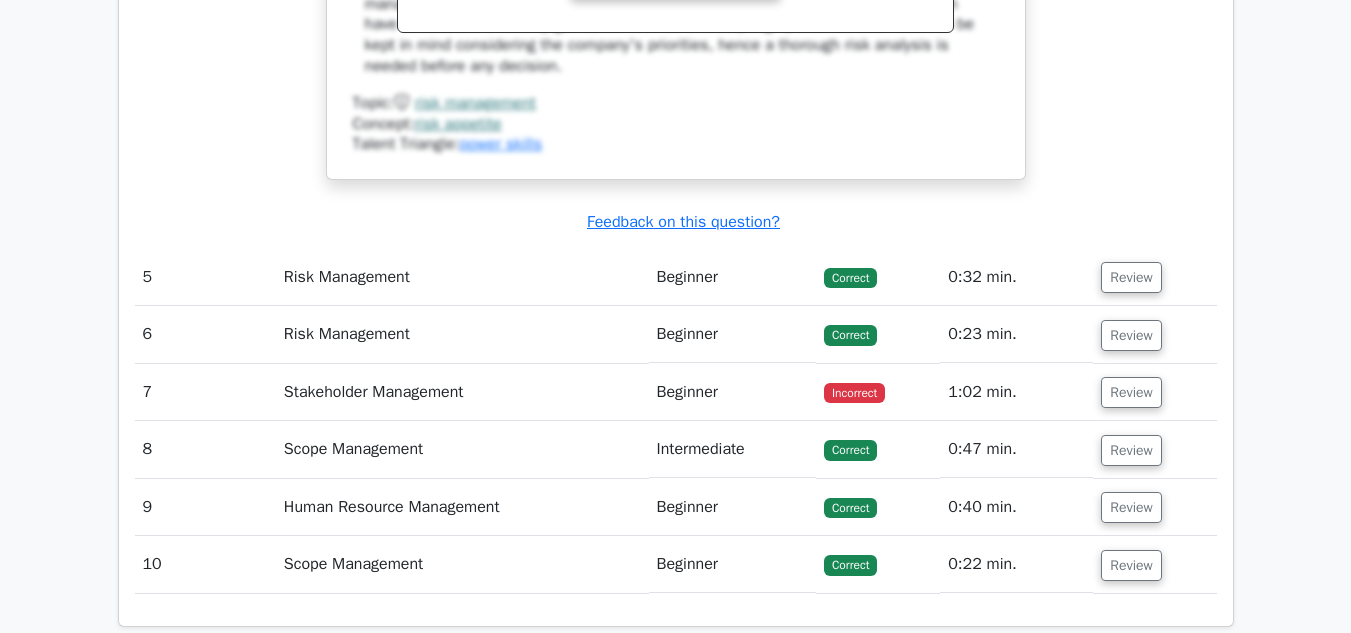scroll, scrollTop: 5800, scrollLeft: 0, axis: vertical 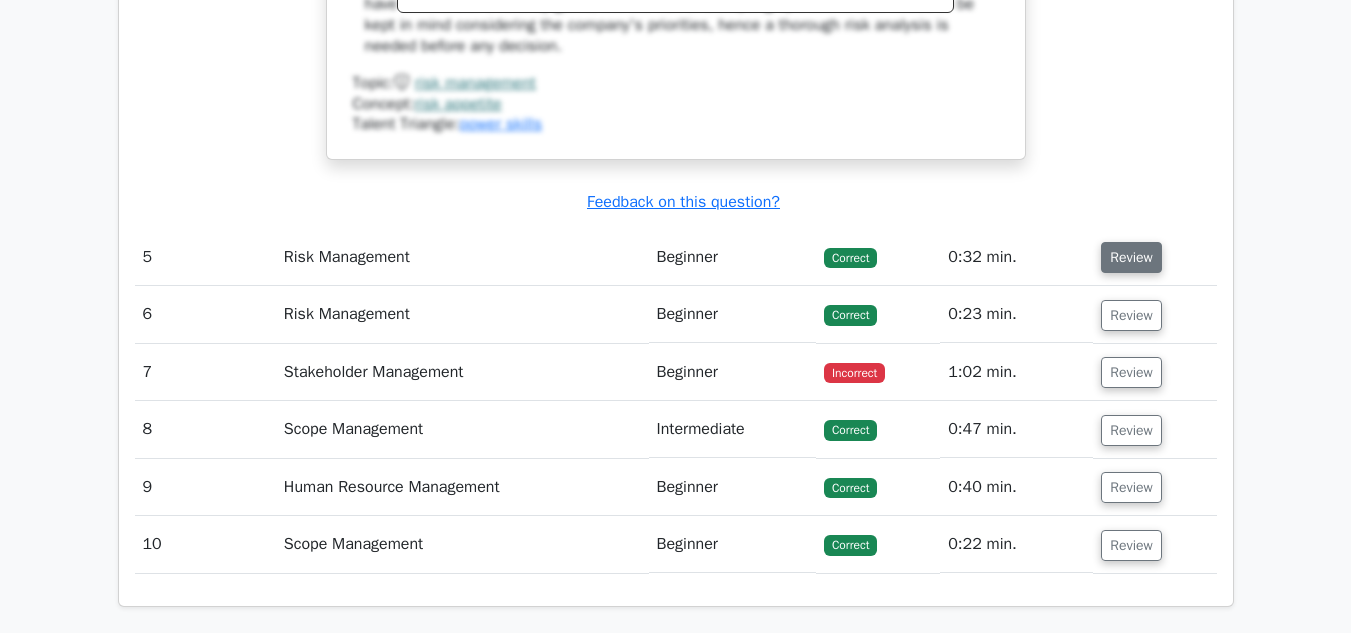 click on "Review" at bounding box center (1131, 257) 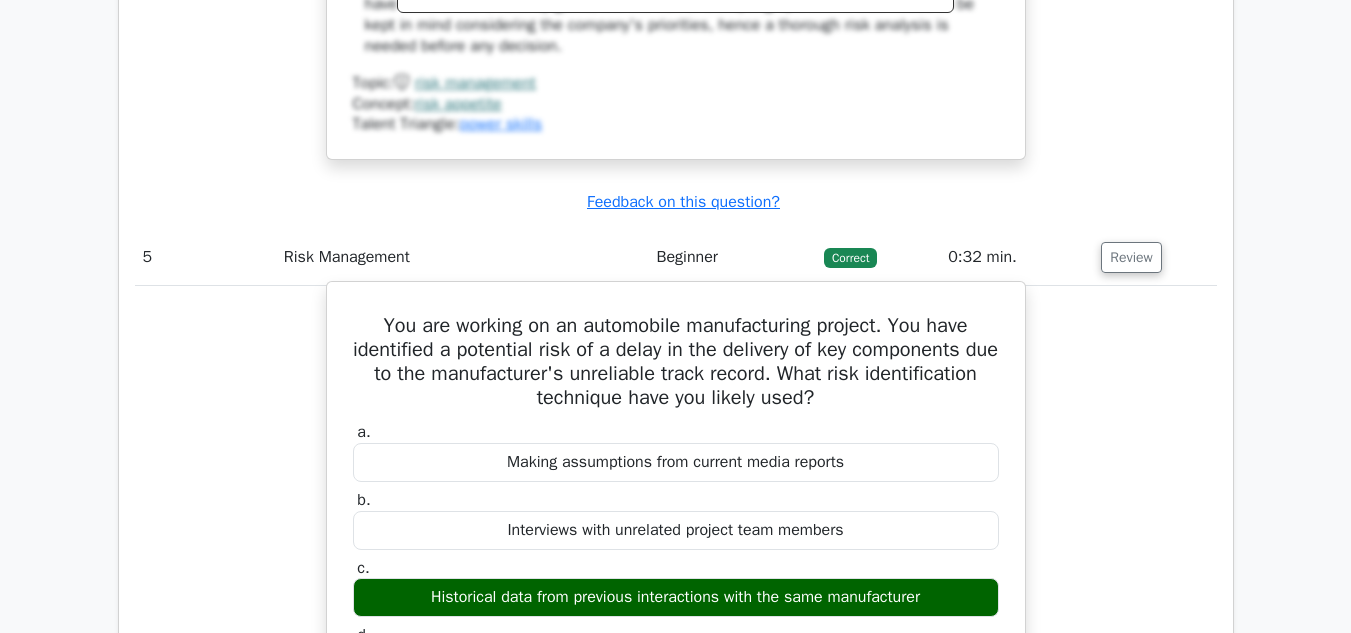 scroll, scrollTop: 5900, scrollLeft: 0, axis: vertical 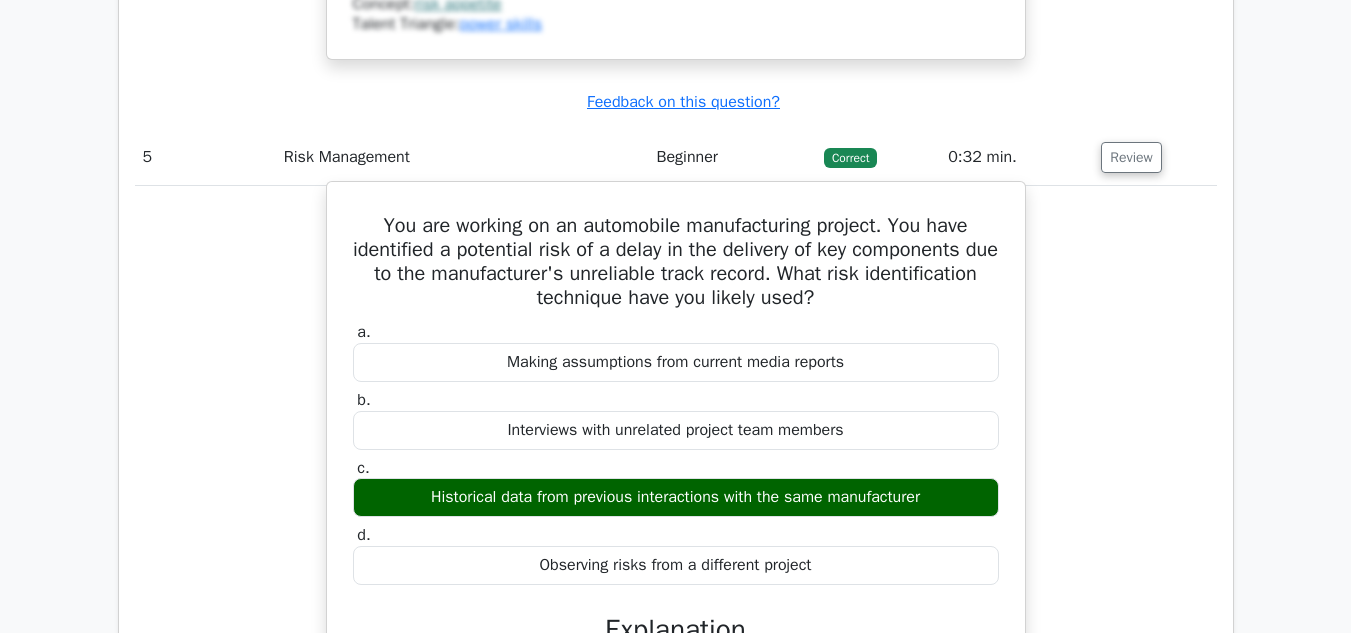 type 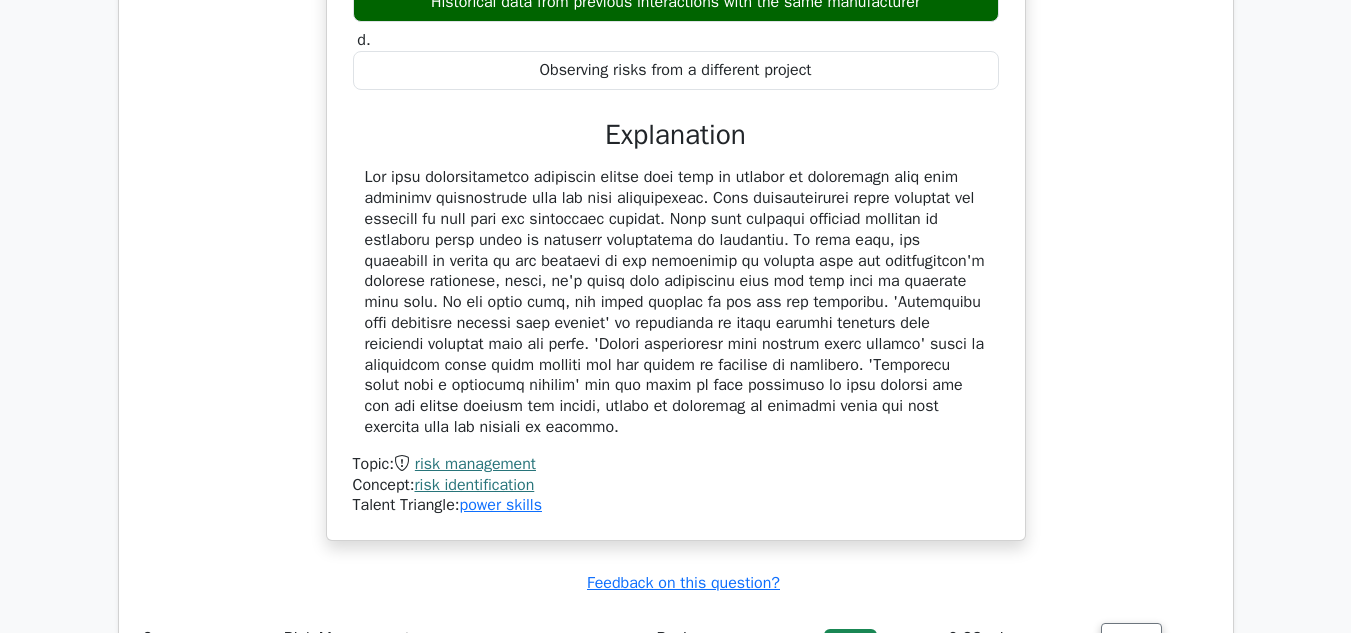 scroll, scrollTop: 6700, scrollLeft: 0, axis: vertical 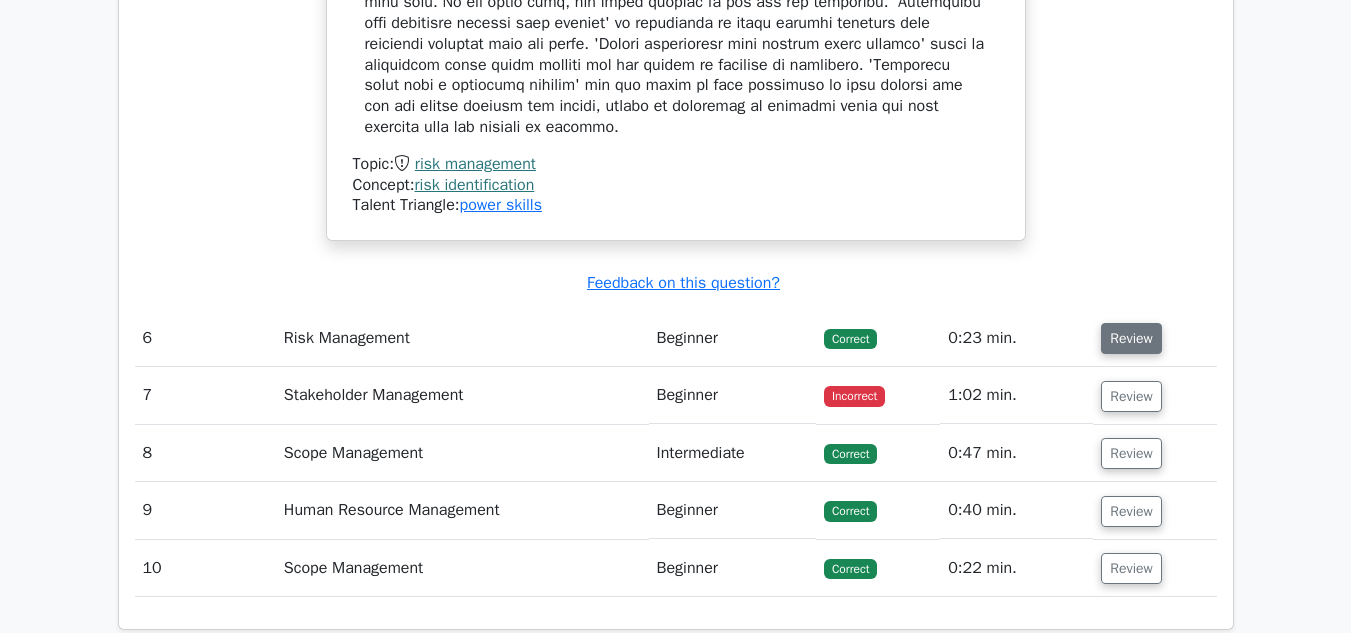 click on "Review" at bounding box center (1131, 338) 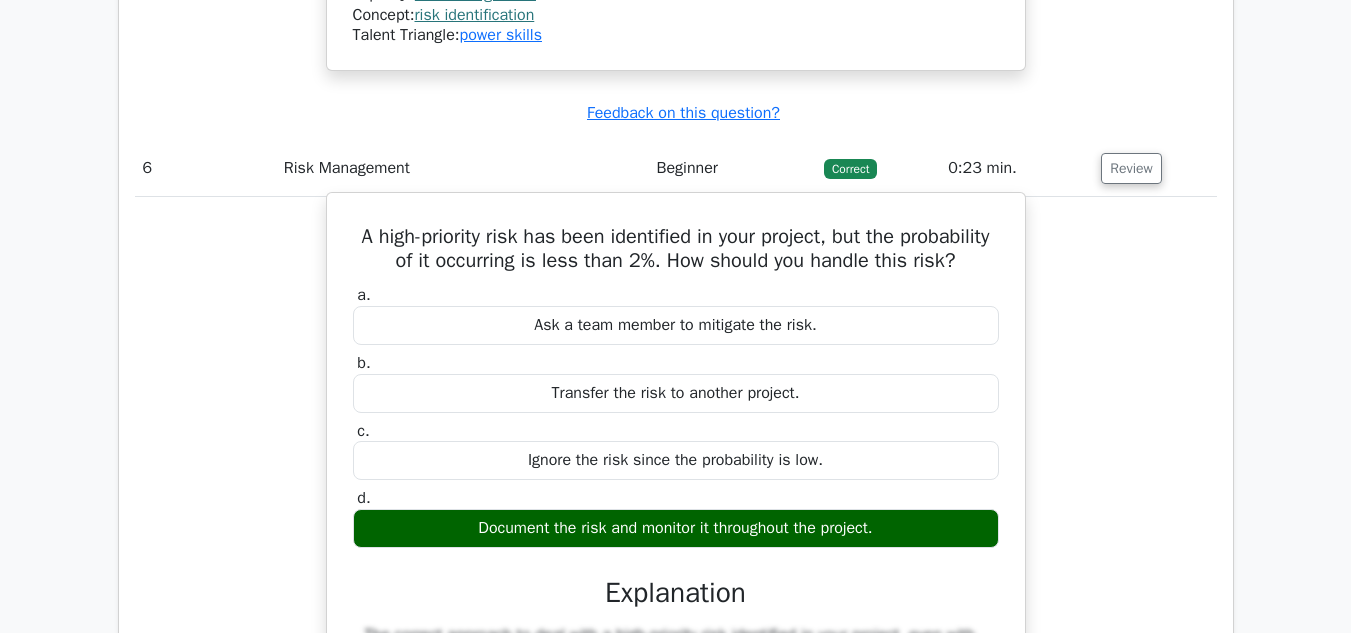 scroll, scrollTop: 6900, scrollLeft: 0, axis: vertical 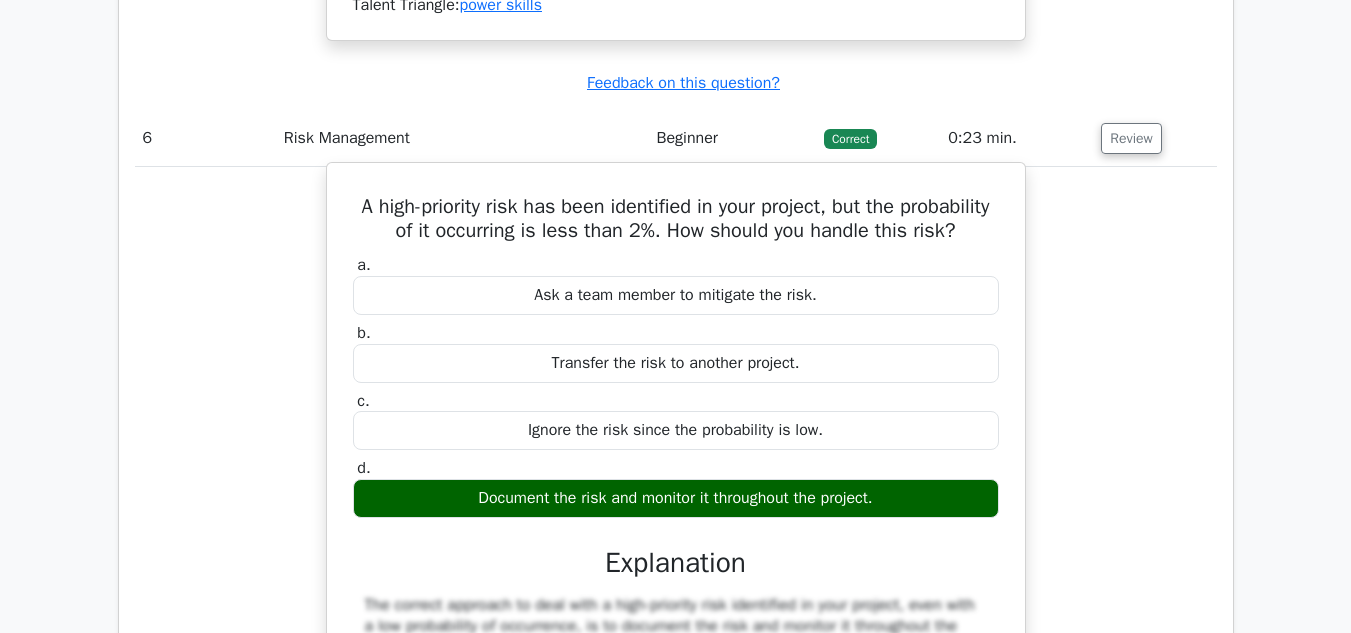 type 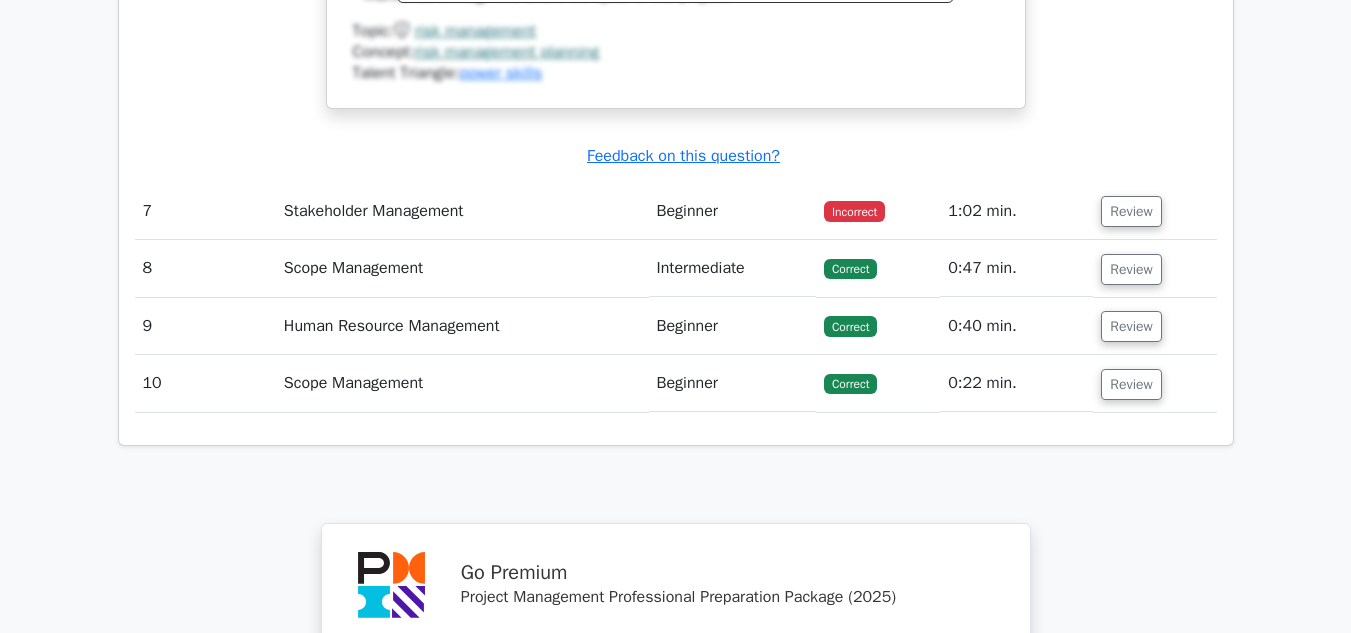 scroll, scrollTop: 7700, scrollLeft: 0, axis: vertical 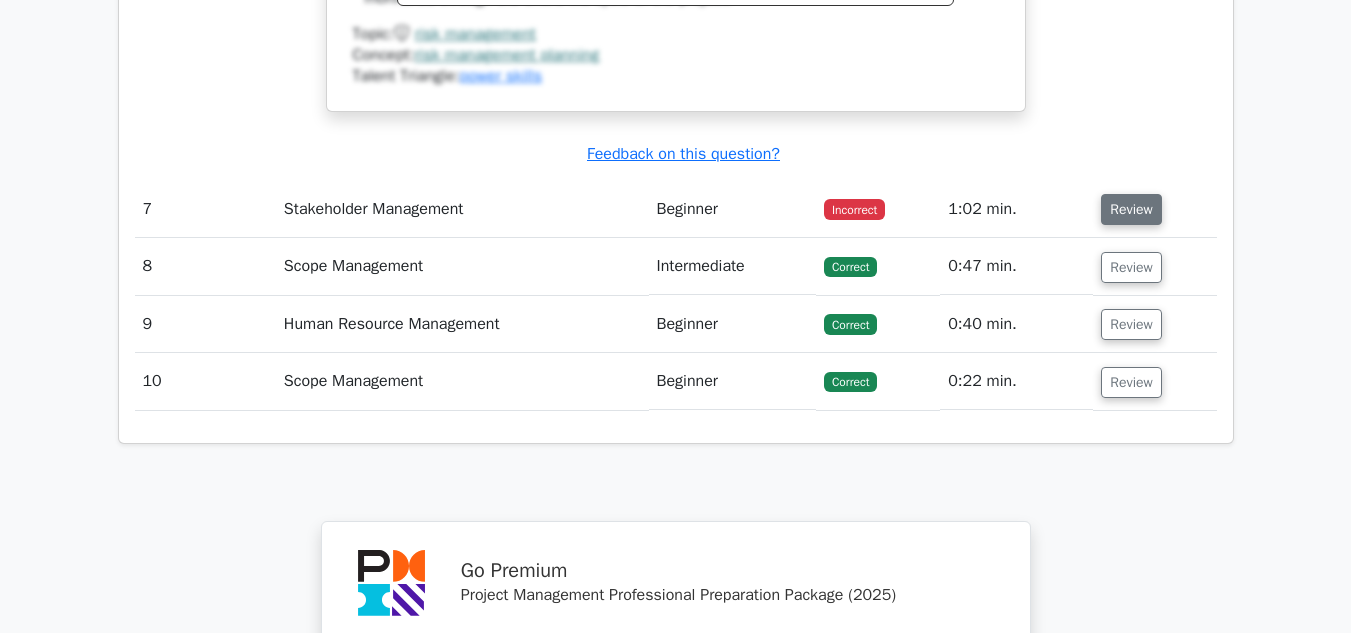 click on "Review" at bounding box center (1131, 209) 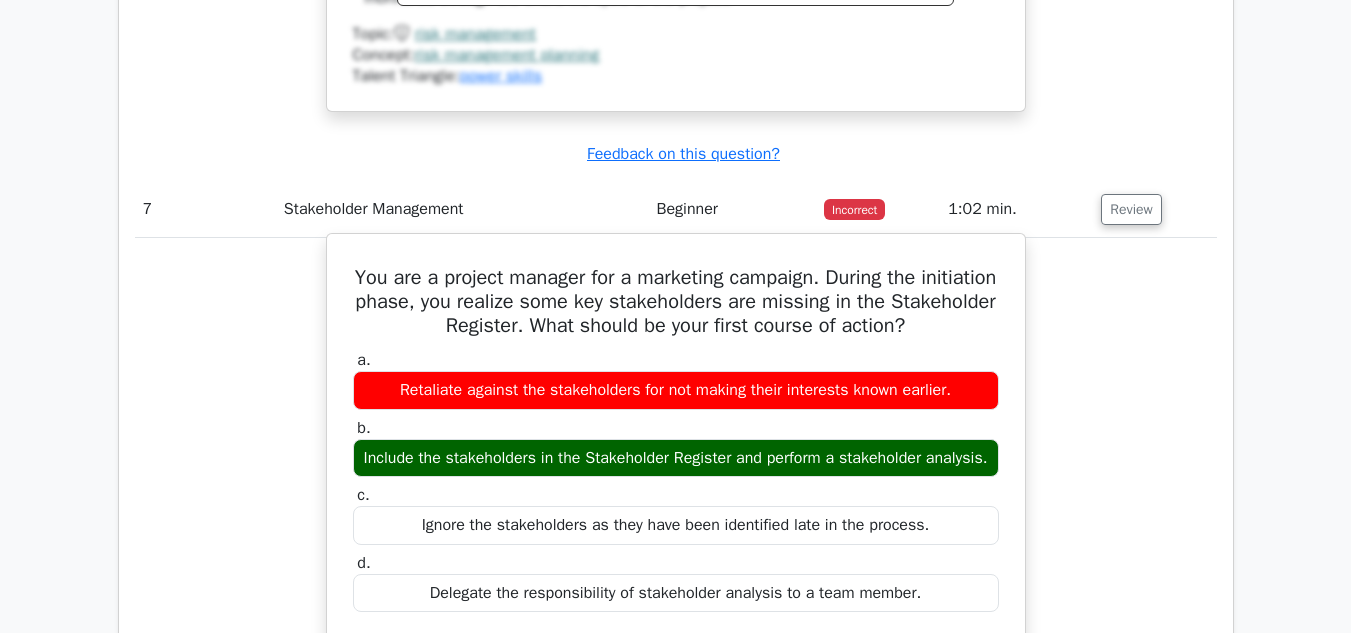 type 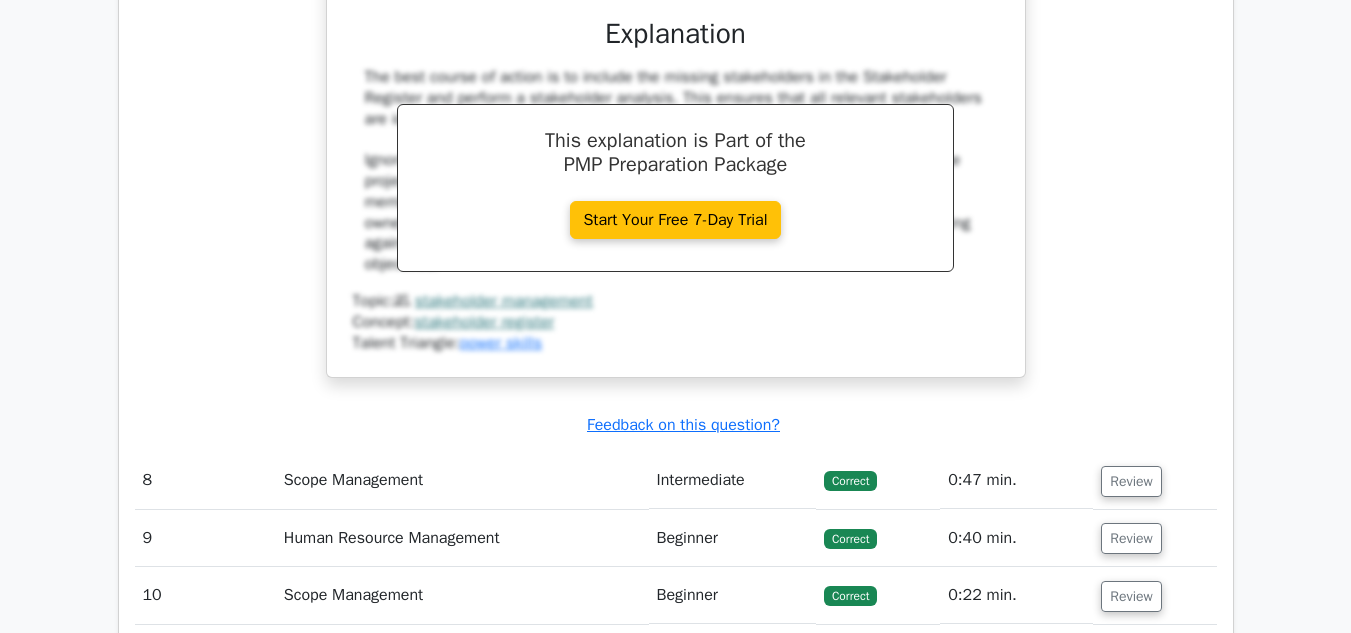 scroll, scrollTop: 8500, scrollLeft: 0, axis: vertical 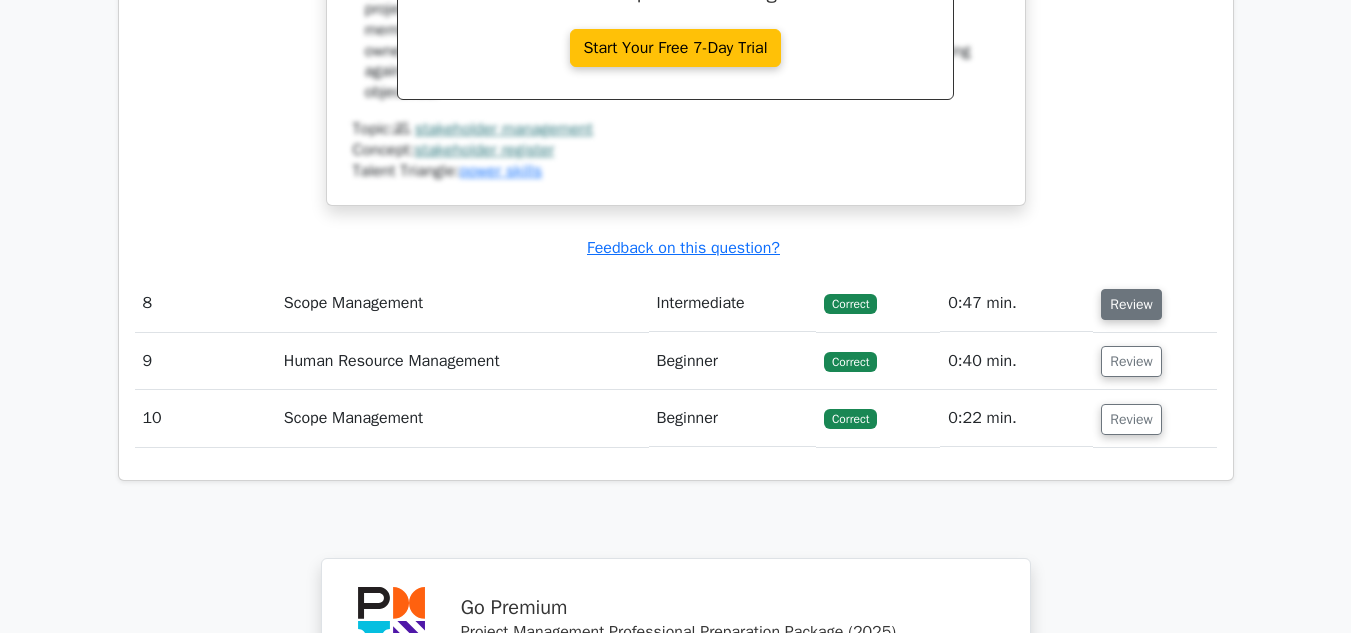 click on "Review" at bounding box center (1131, 304) 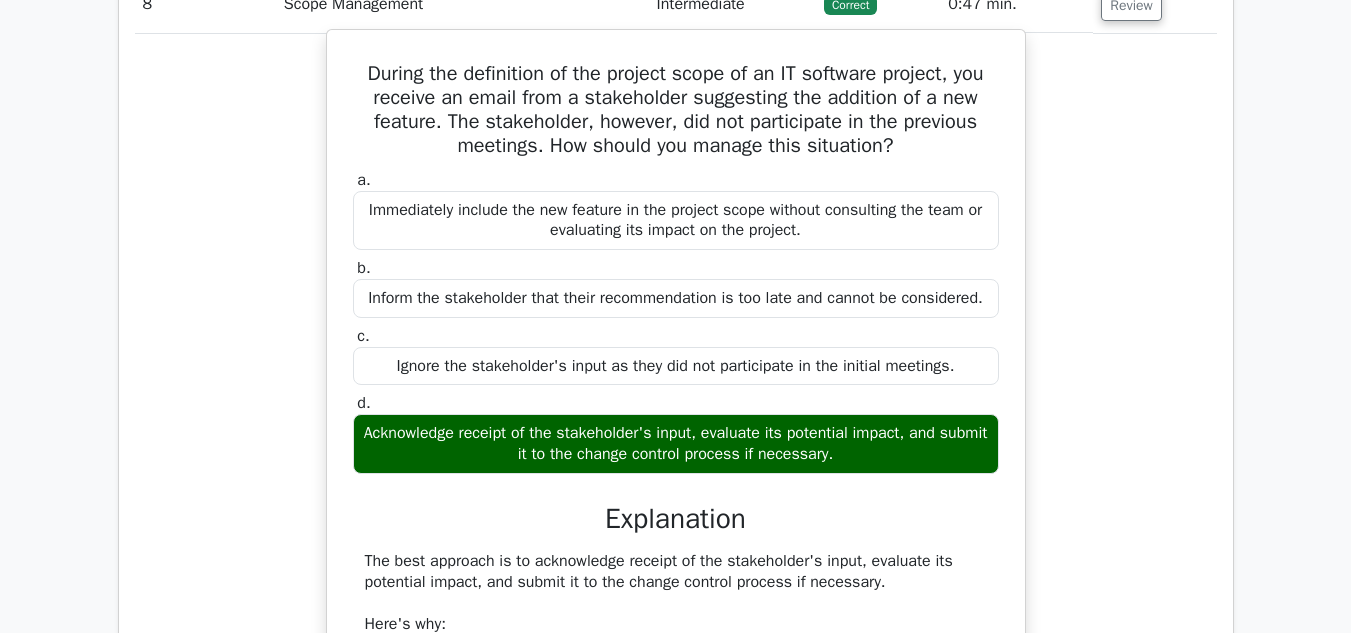 scroll, scrollTop: 8800, scrollLeft: 0, axis: vertical 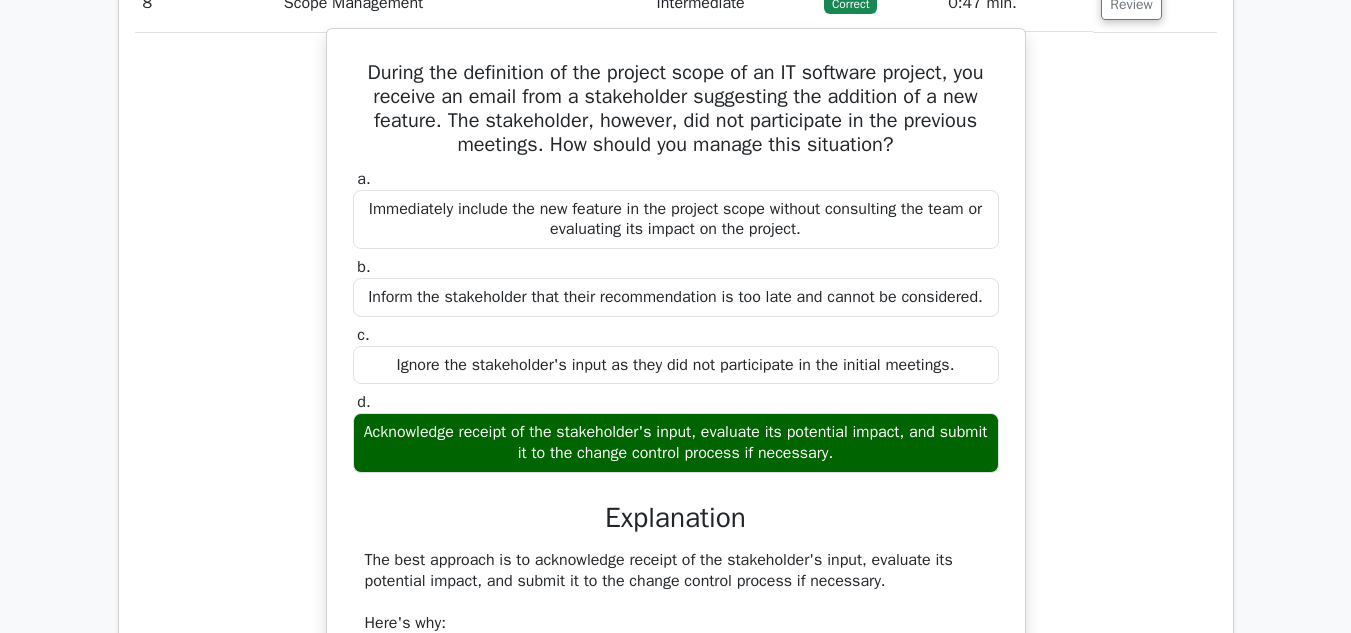 type 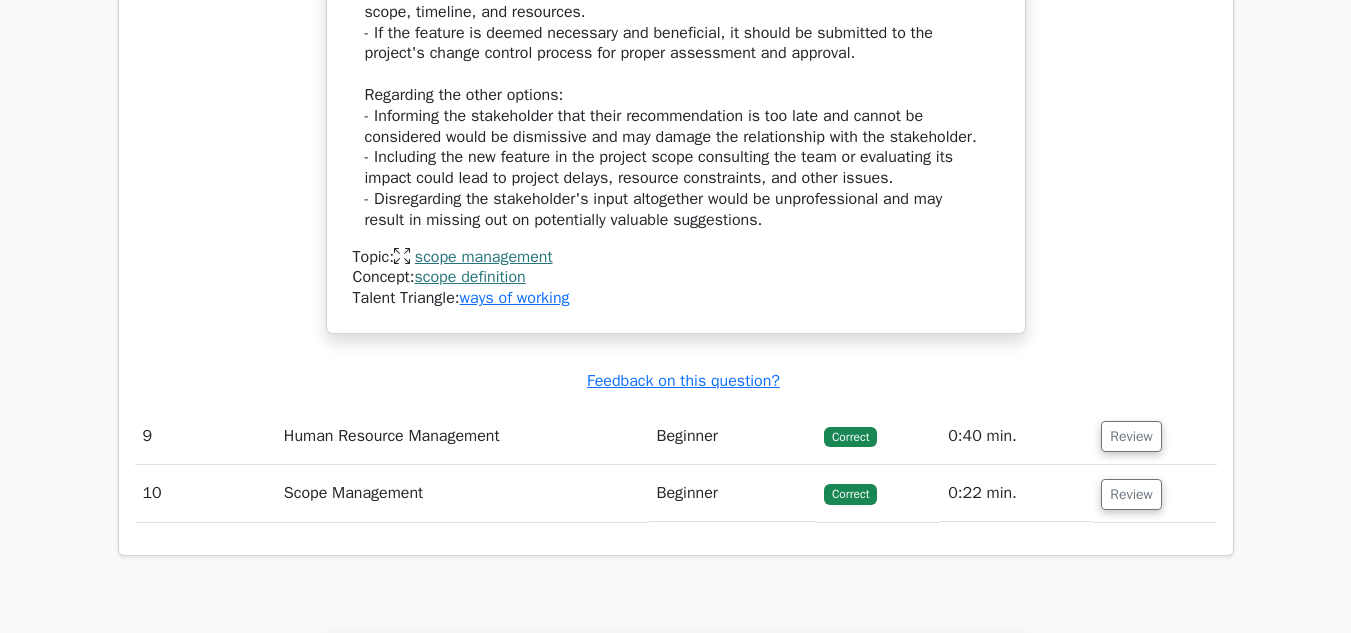 scroll, scrollTop: 9600, scrollLeft: 0, axis: vertical 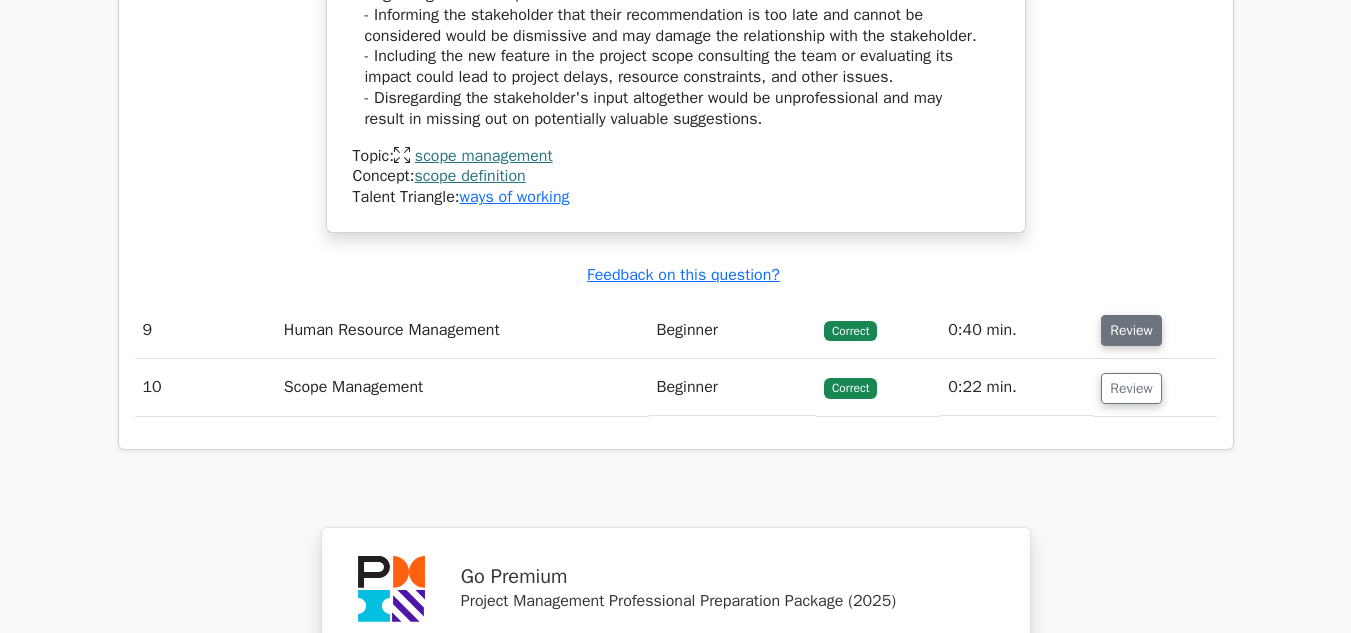 click on "Review" at bounding box center [1131, 330] 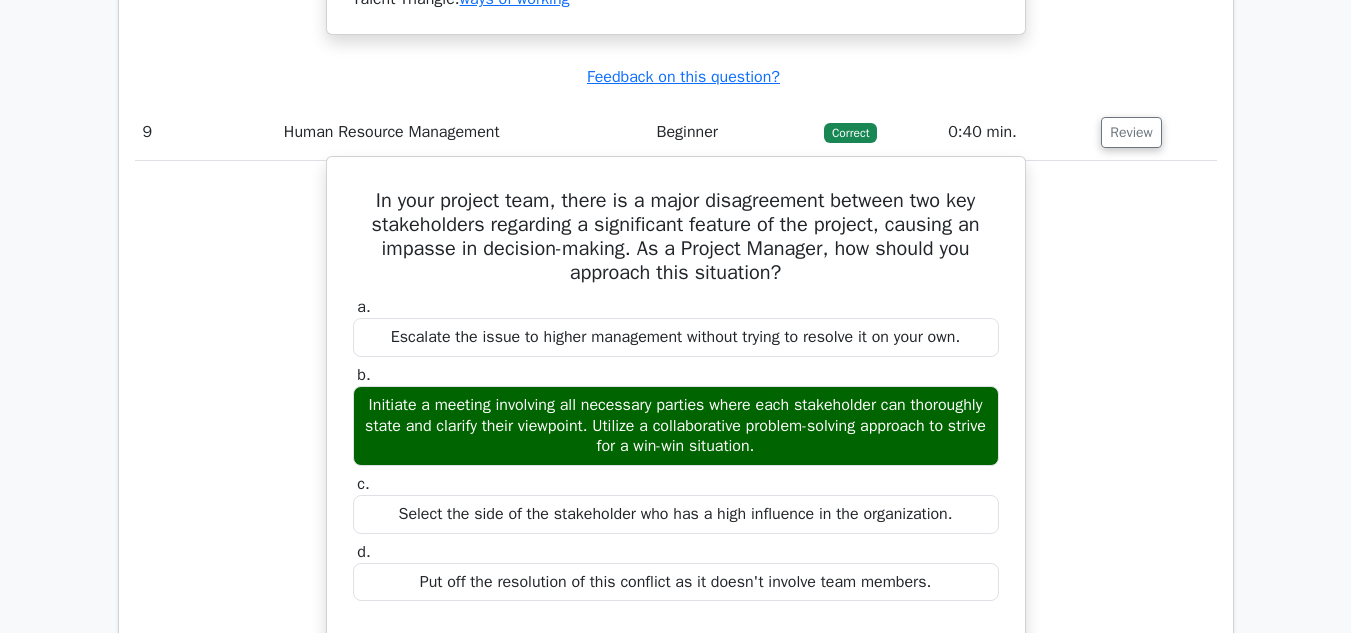 scroll, scrollTop: 9800, scrollLeft: 0, axis: vertical 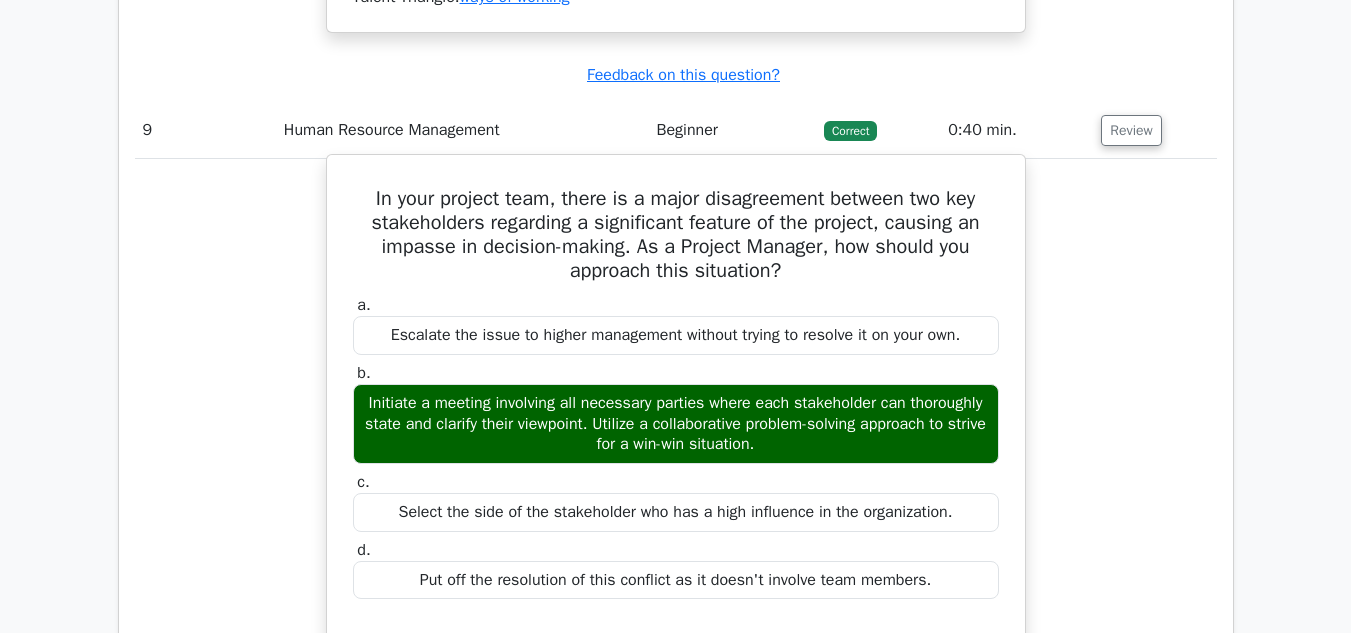 type 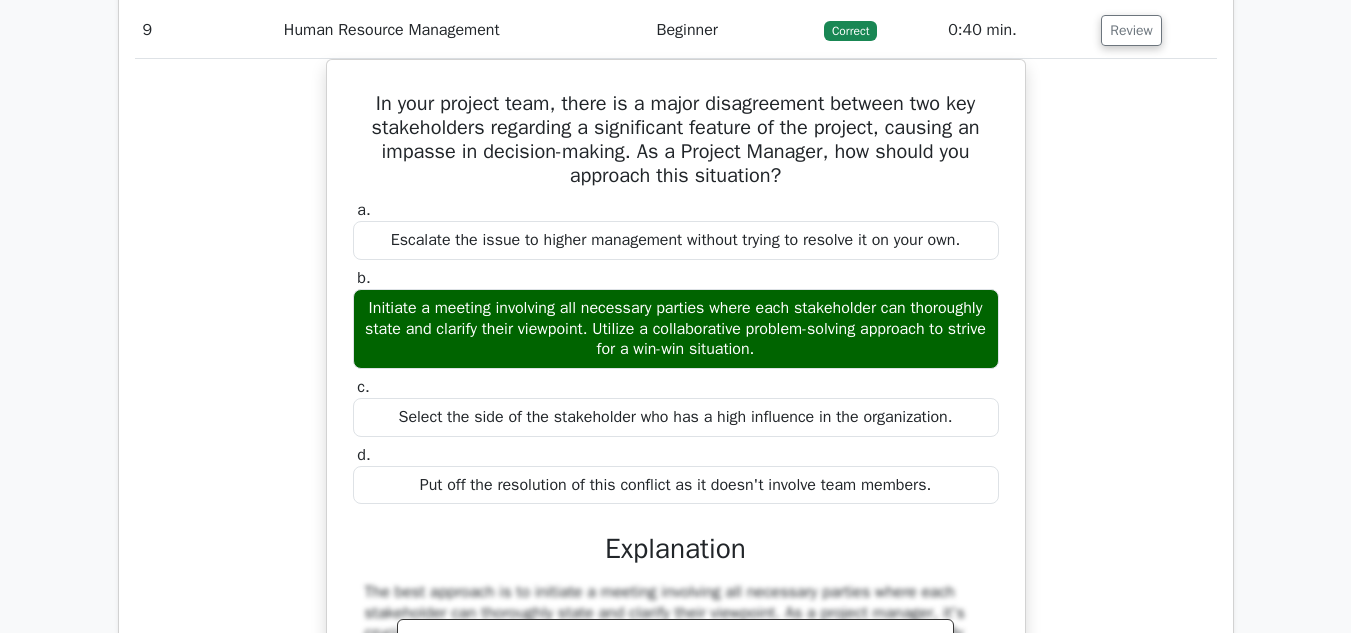 scroll, scrollTop: 9800, scrollLeft: 0, axis: vertical 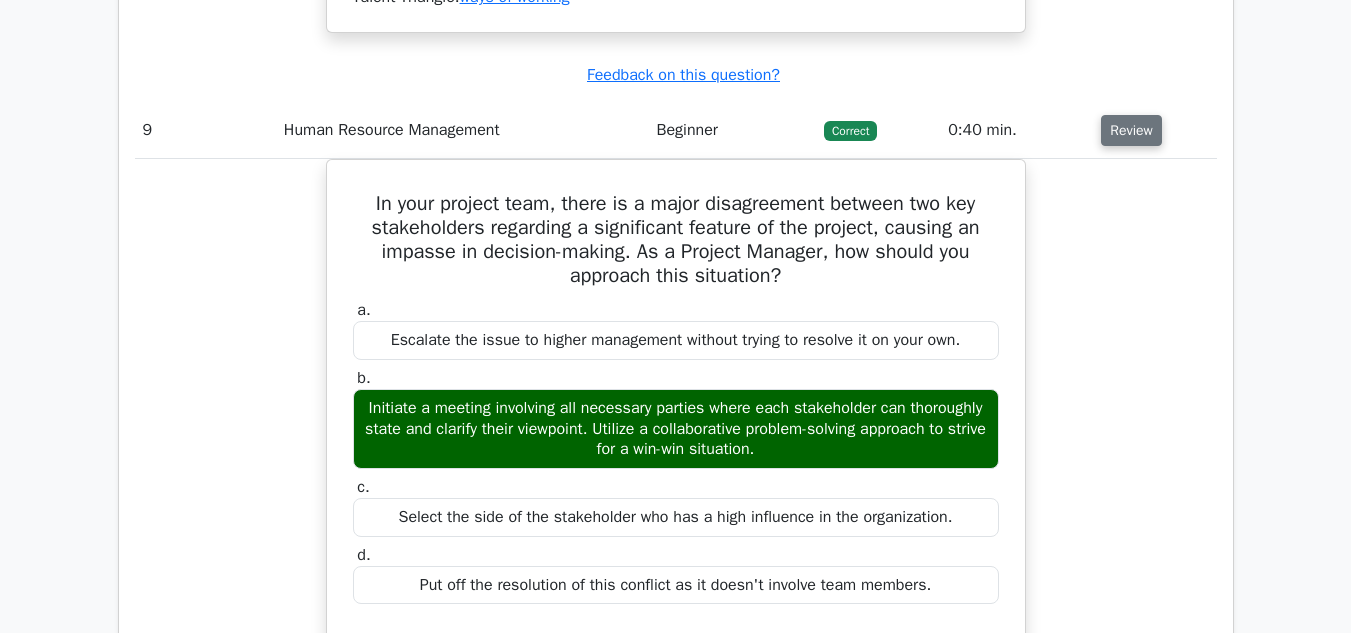 click on "Review" at bounding box center (1131, 130) 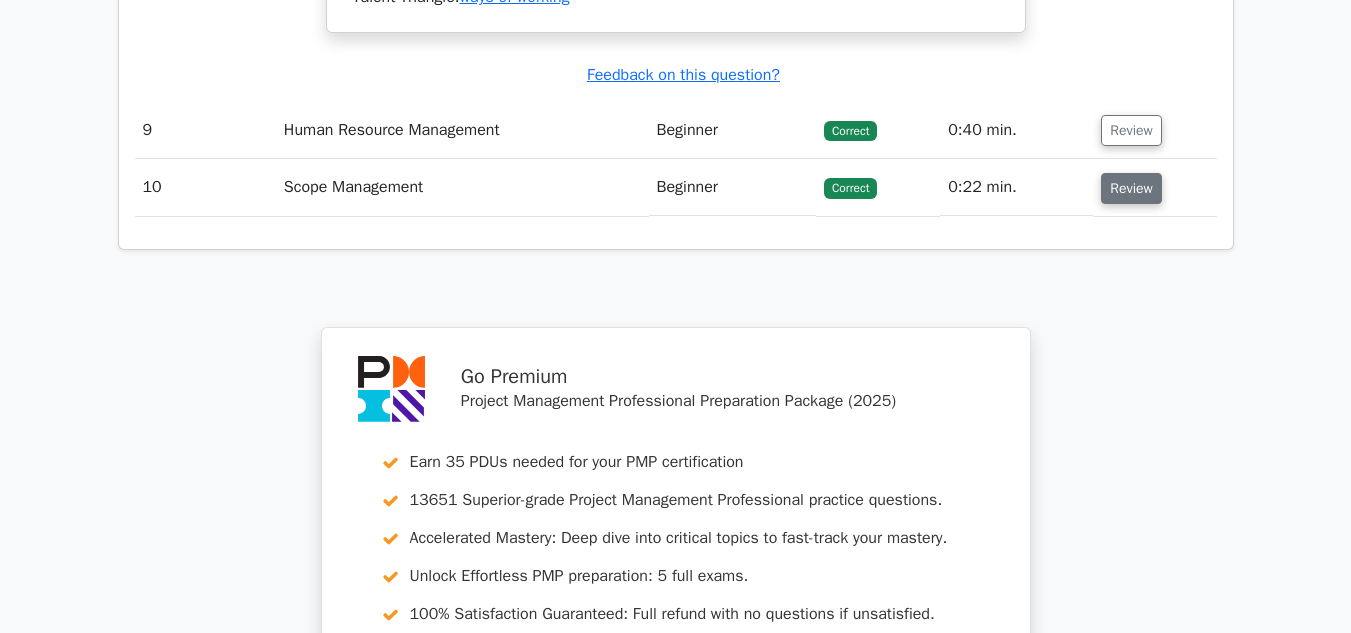 click on "Review" at bounding box center (1131, 188) 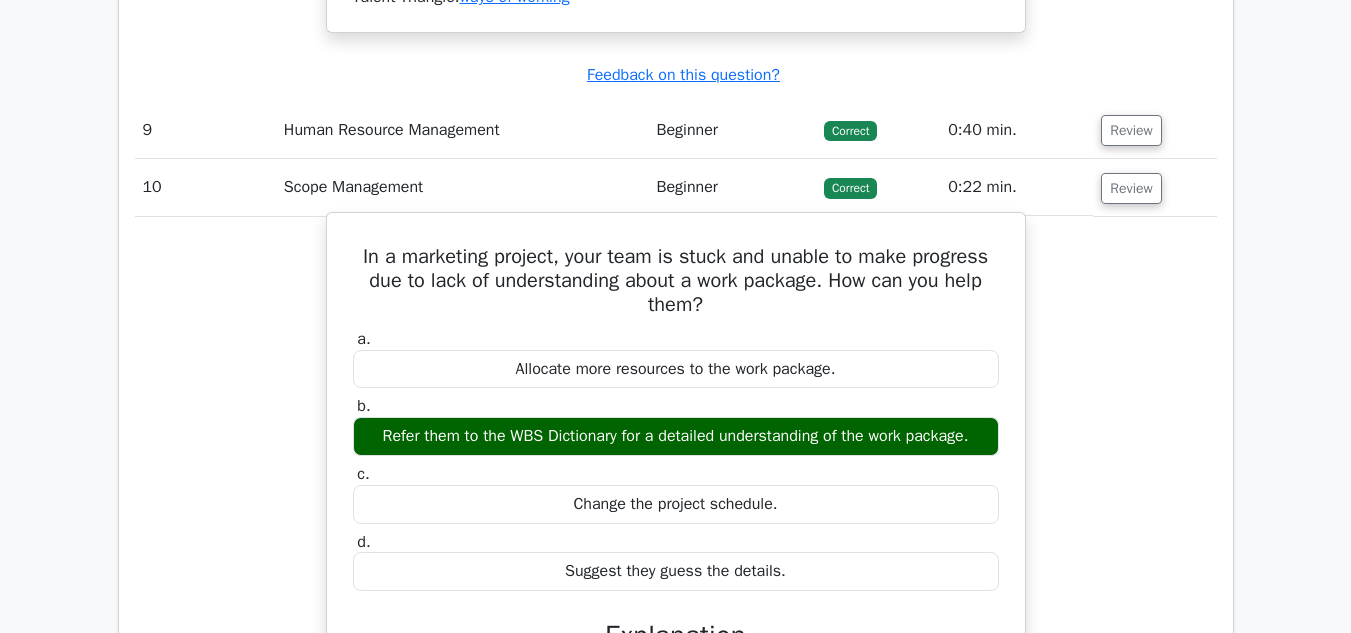 type 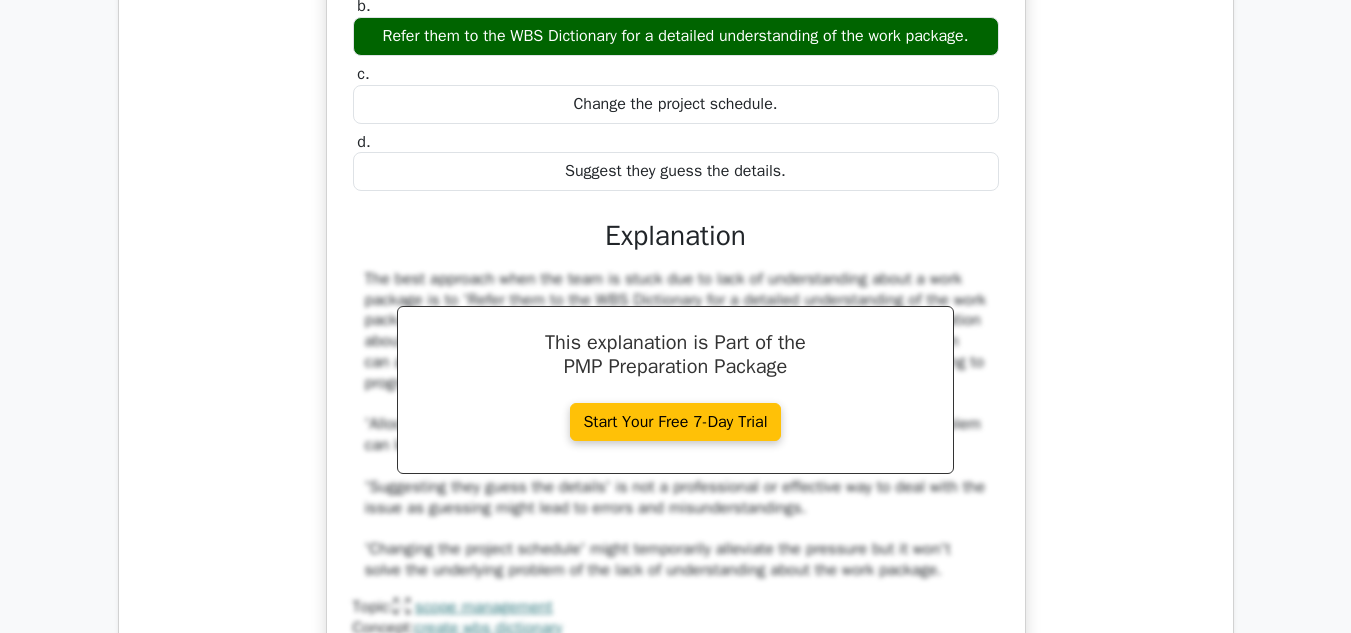 scroll, scrollTop: 10500, scrollLeft: 0, axis: vertical 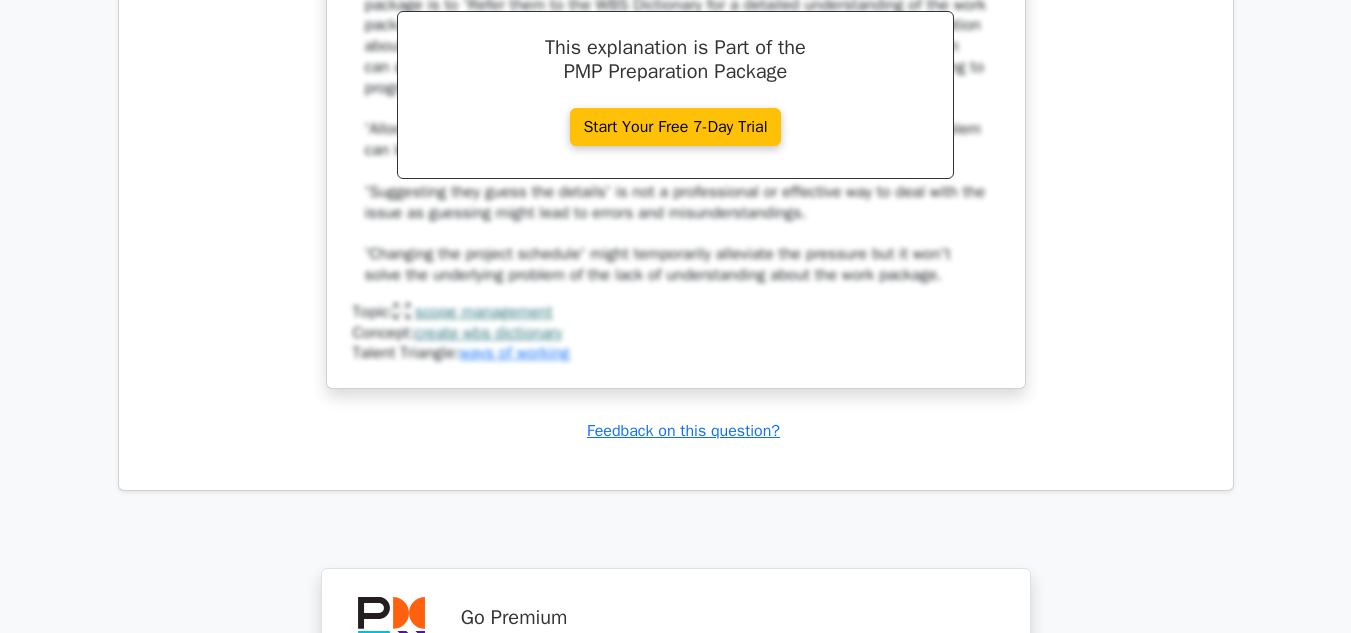 click on "In a marketing project, your team is stuck and unable to make progress due to lack of understanding about a work package. How can you help them?
a.
Allocate more resources to the work package.
b.
c. d." at bounding box center (676, -35) 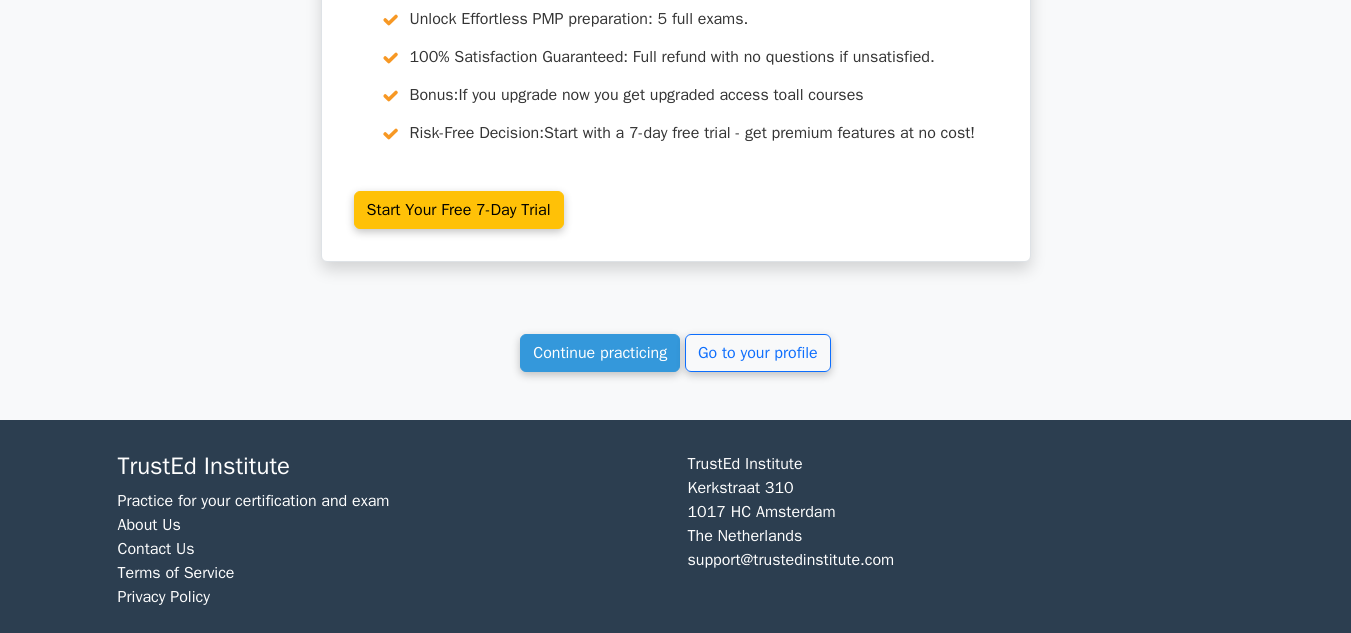scroll, scrollTop: 11300, scrollLeft: 0, axis: vertical 